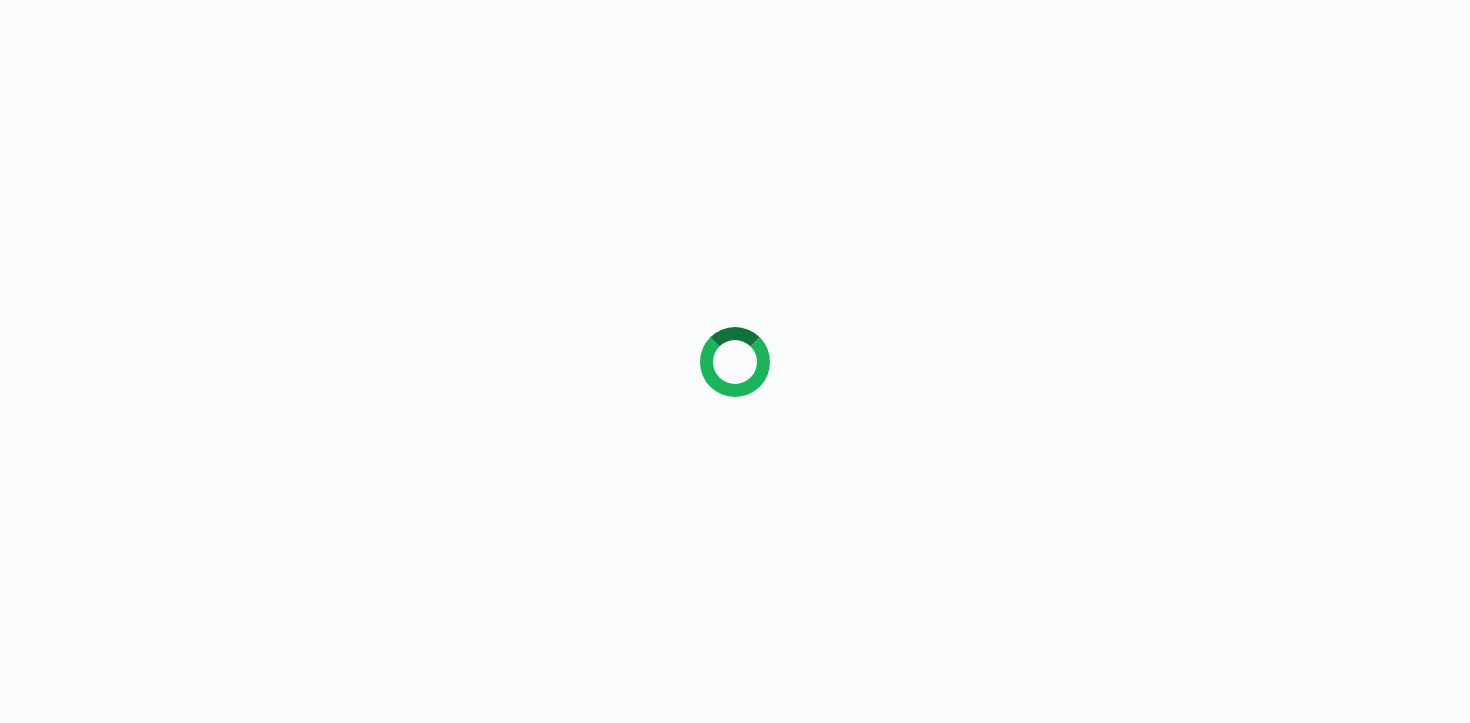scroll, scrollTop: 0, scrollLeft: 0, axis: both 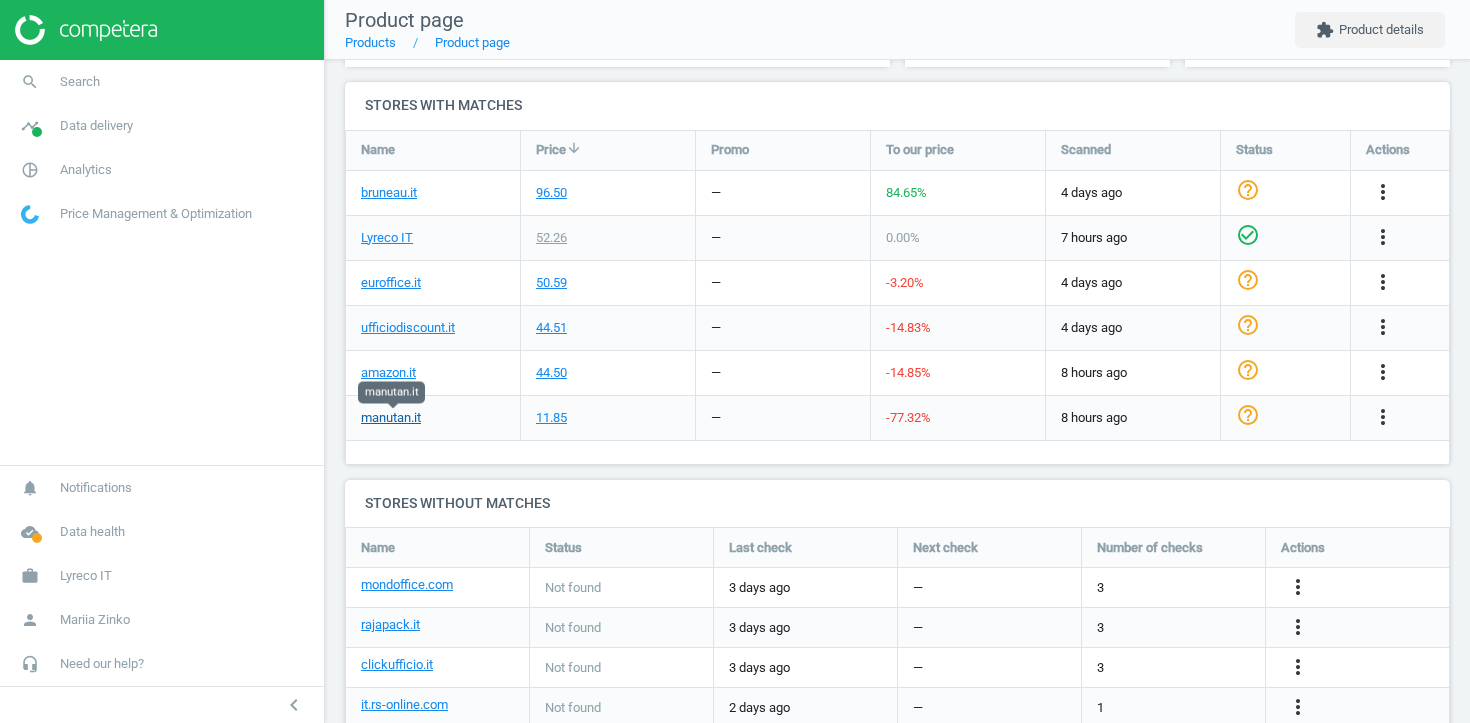 click on "manutan.it" at bounding box center (391, 418) 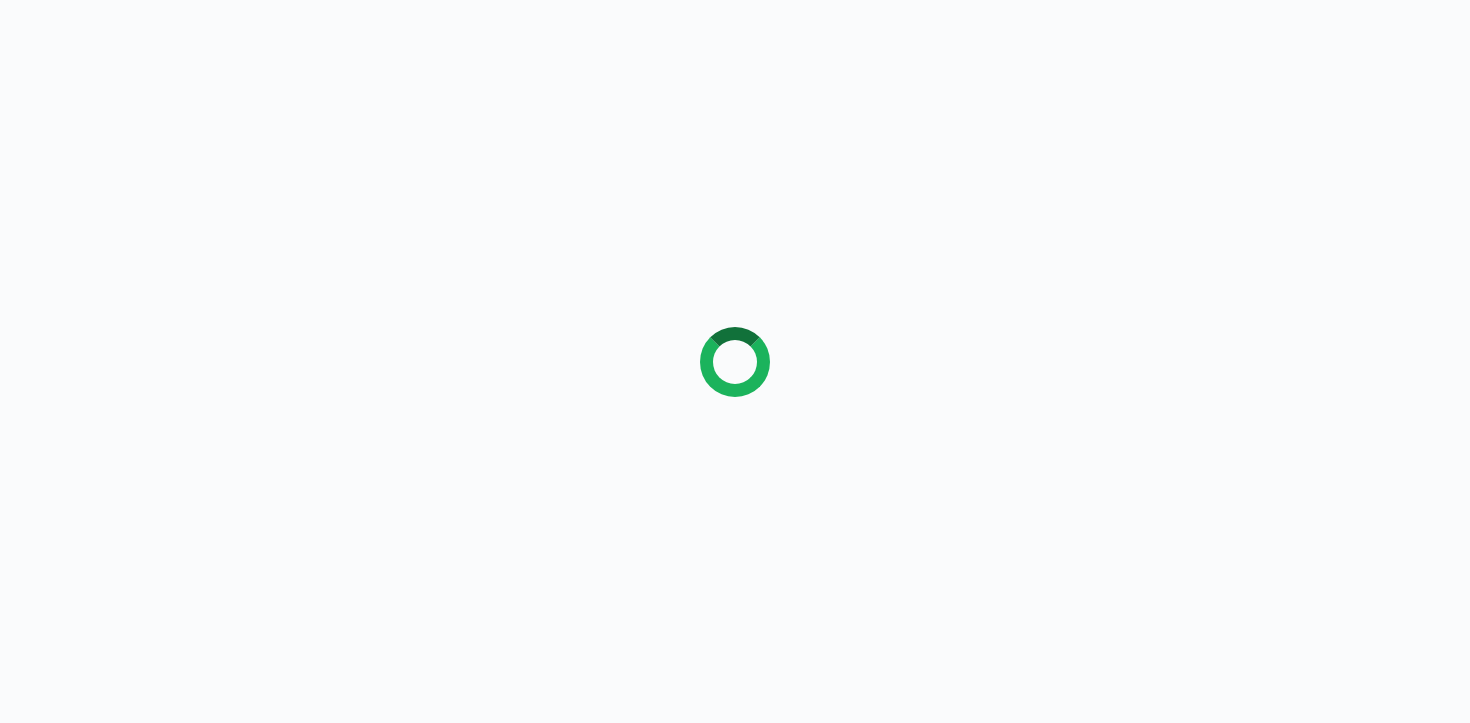 scroll, scrollTop: 0, scrollLeft: 0, axis: both 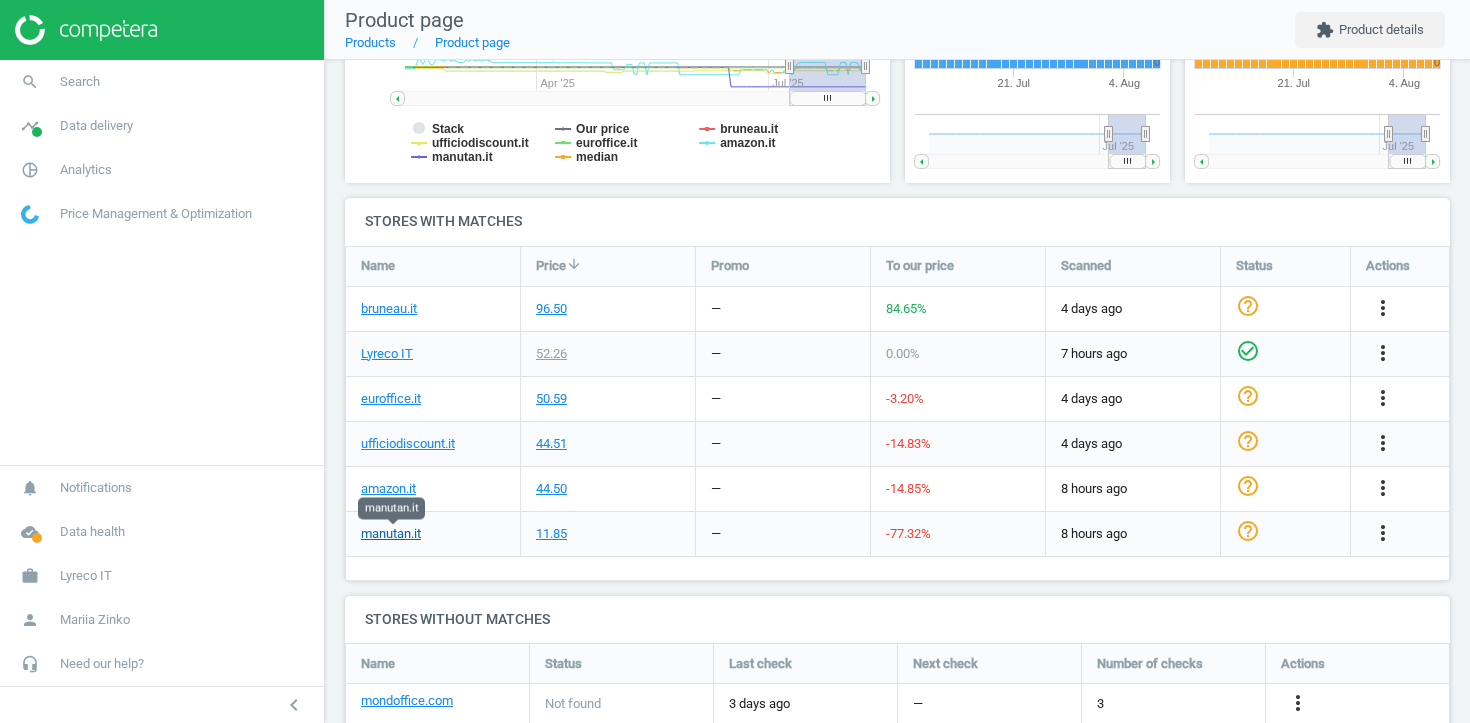 click on "manutan.it" at bounding box center [391, 534] 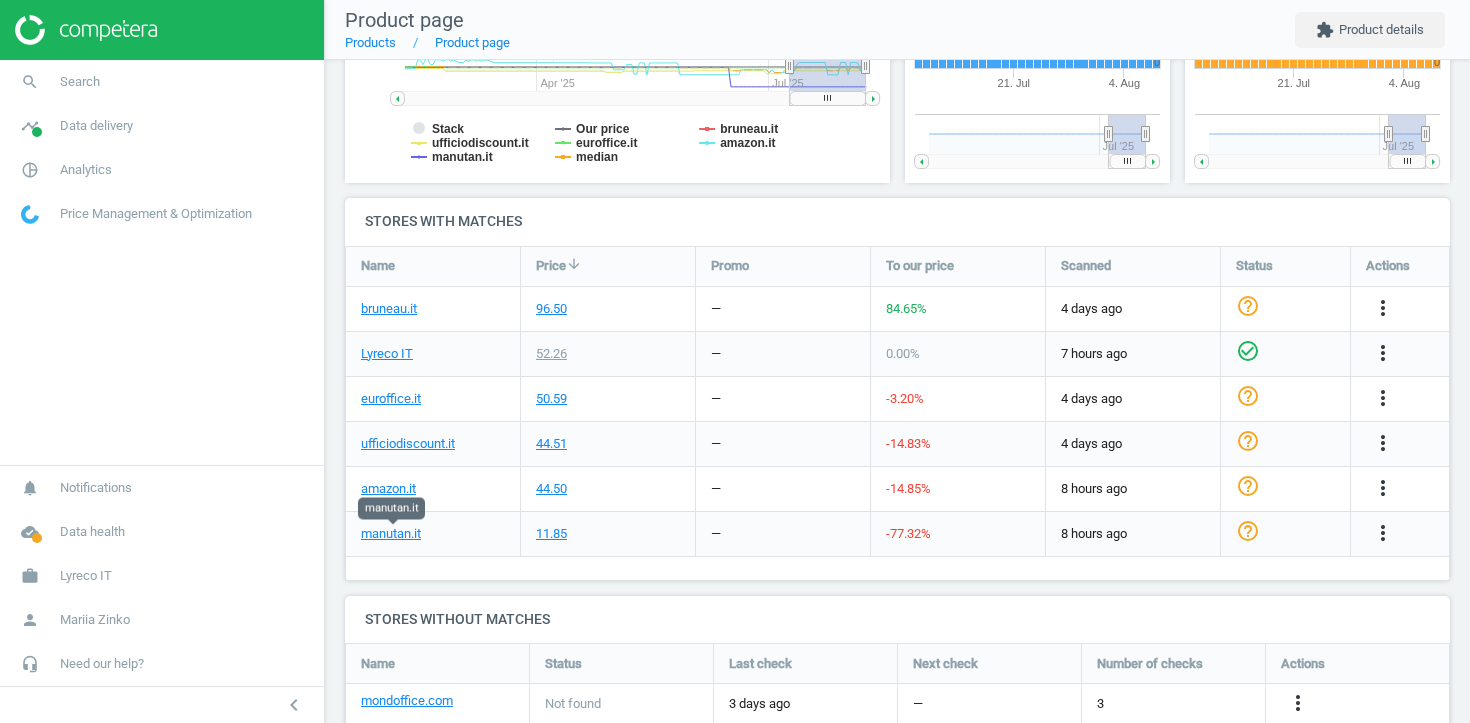 scroll, scrollTop: 0, scrollLeft: 0, axis: both 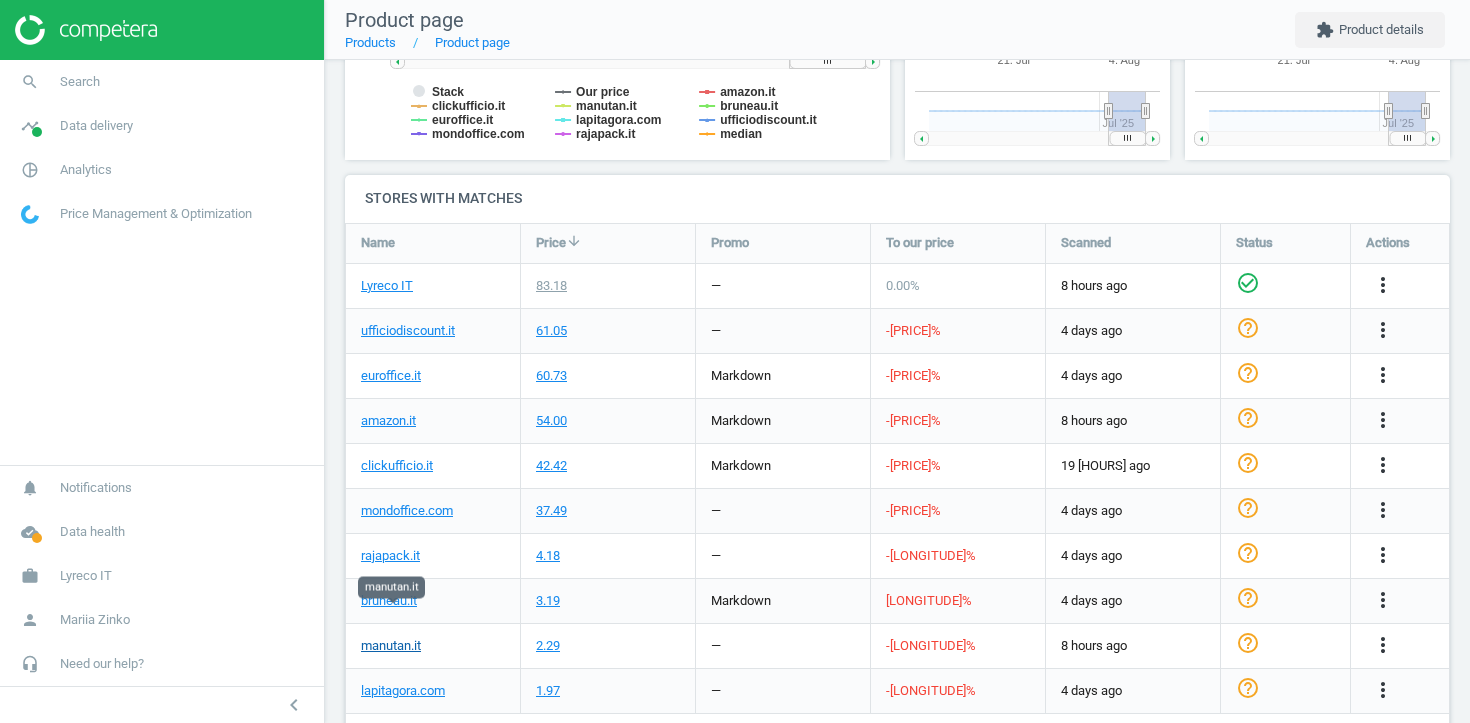 click on "manutan.it" at bounding box center (391, 646) 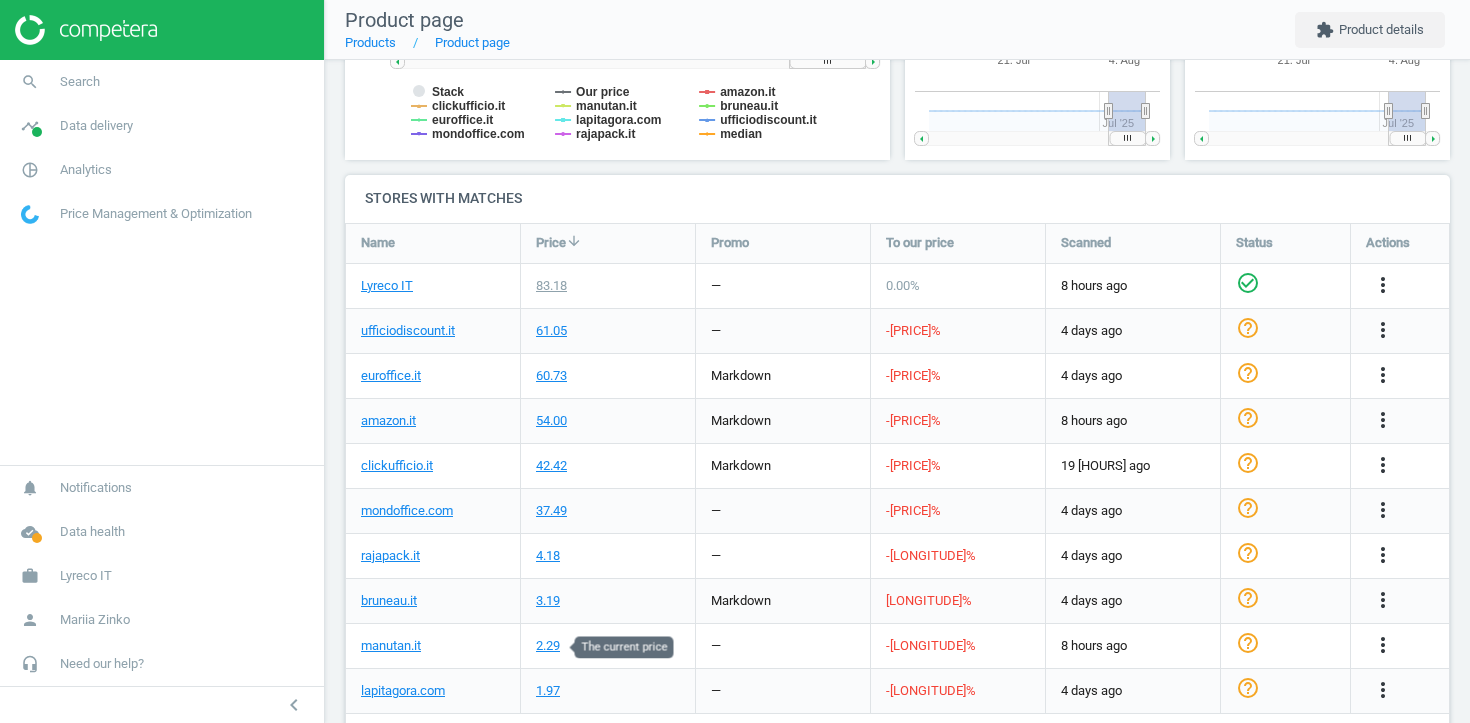 scroll, scrollTop: 0, scrollLeft: 0, axis: both 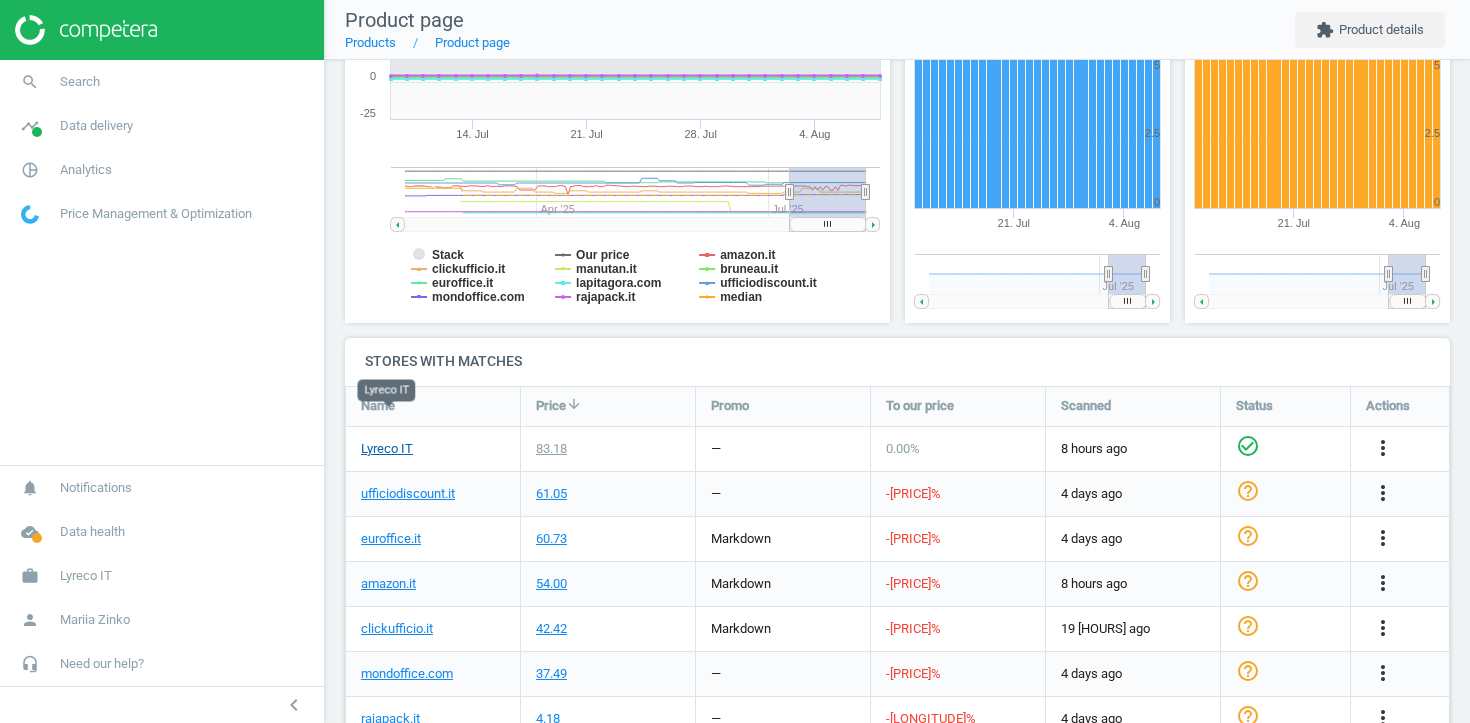 click on "Lyreco IT" at bounding box center [387, 449] 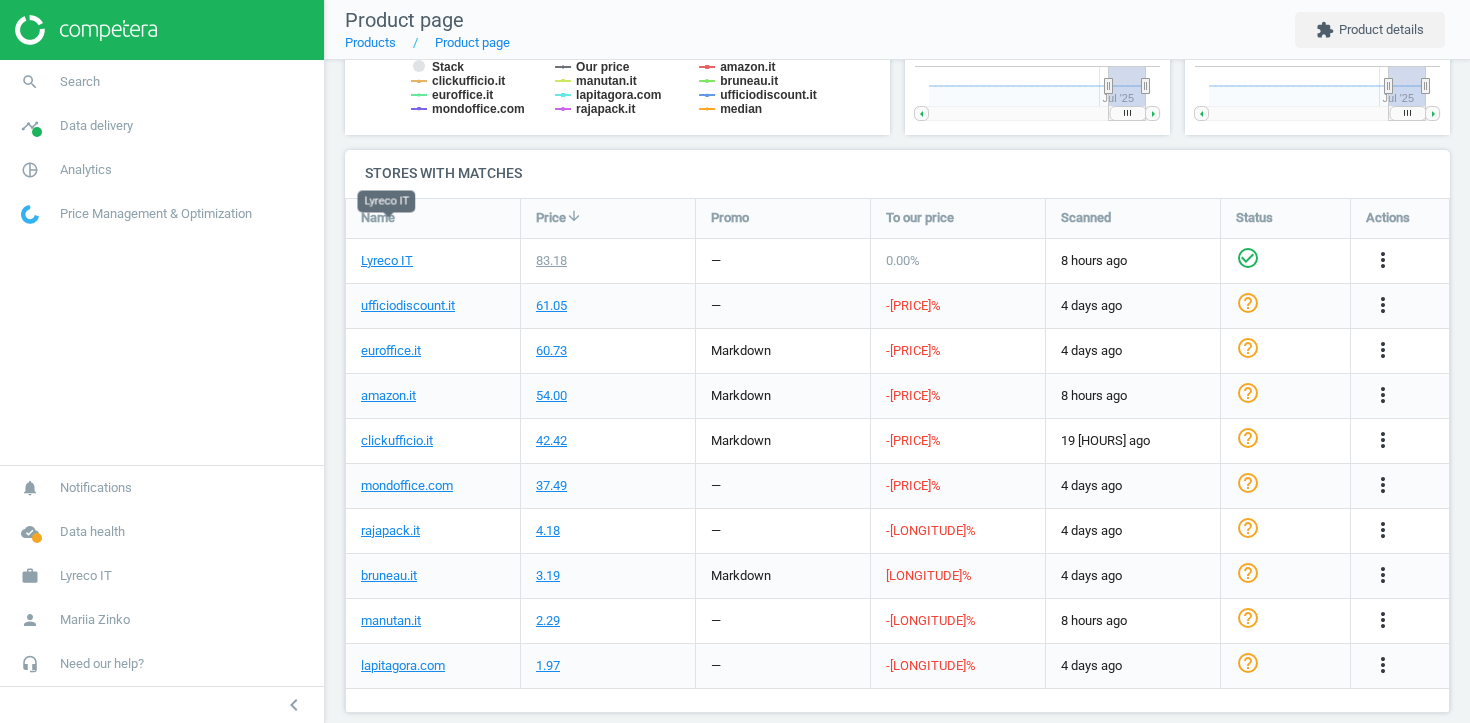 scroll, scrollTop: 624, scrollLeft: 0, axis: vertical 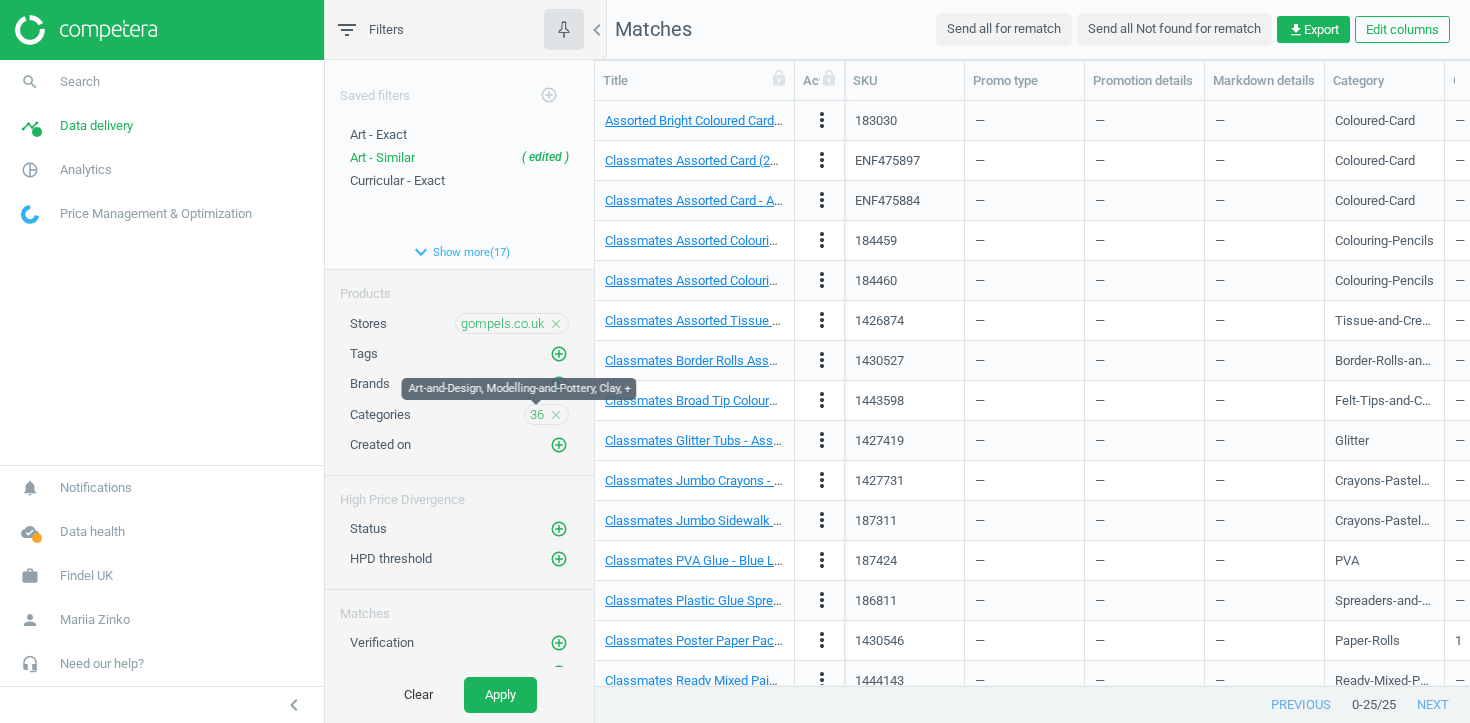click on "36" at bounding box center [537, 415] 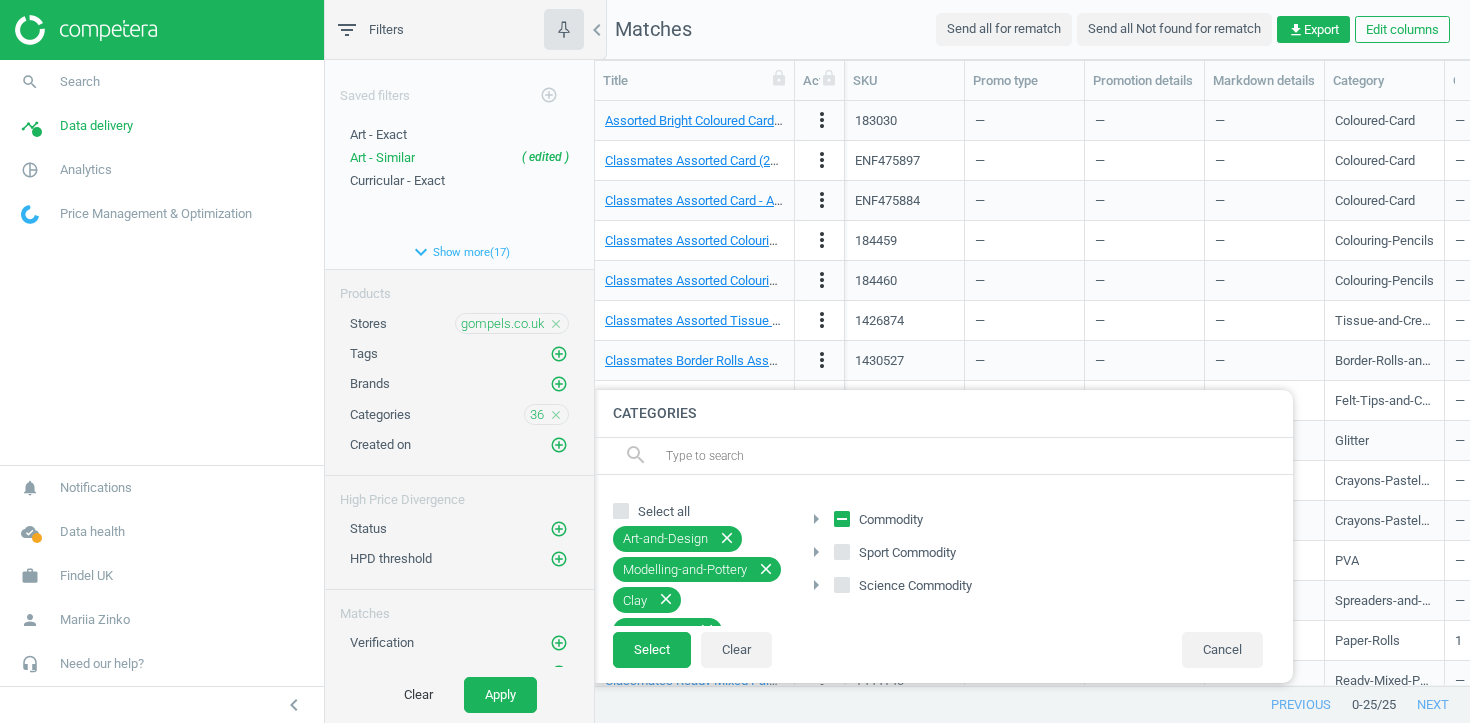 click on "close" at bounding box center [766, 569] 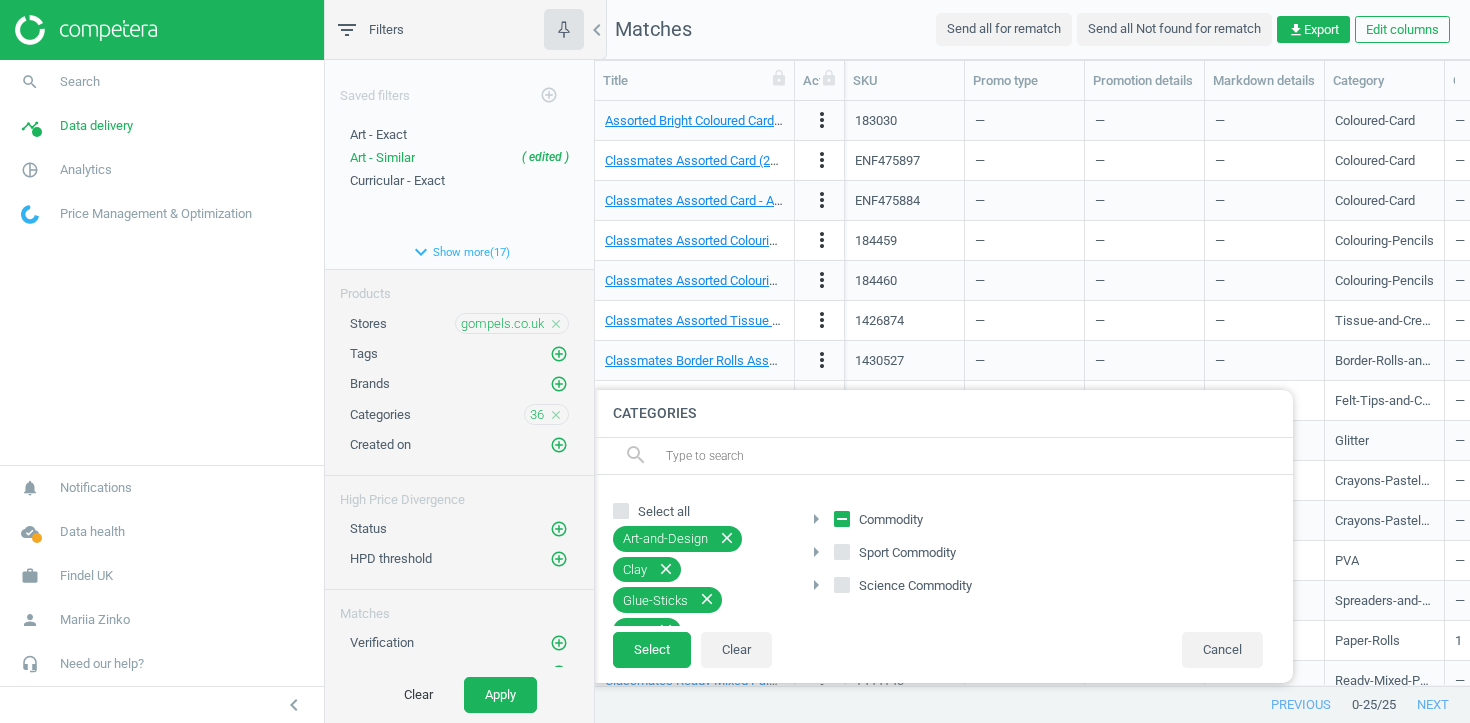 click on "close" at bounding box center (666, 569) 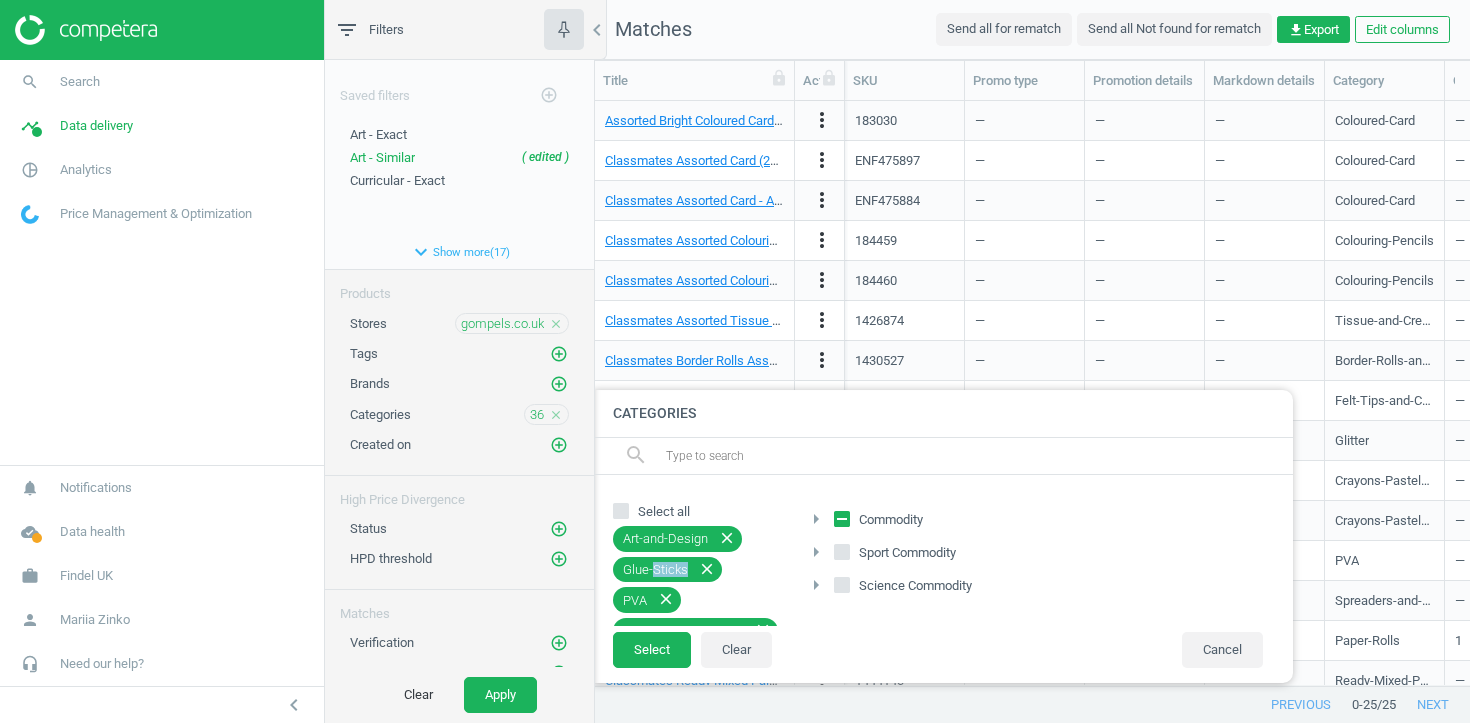 click on "Glue-Sticks close" at bounding box center [667, 570] 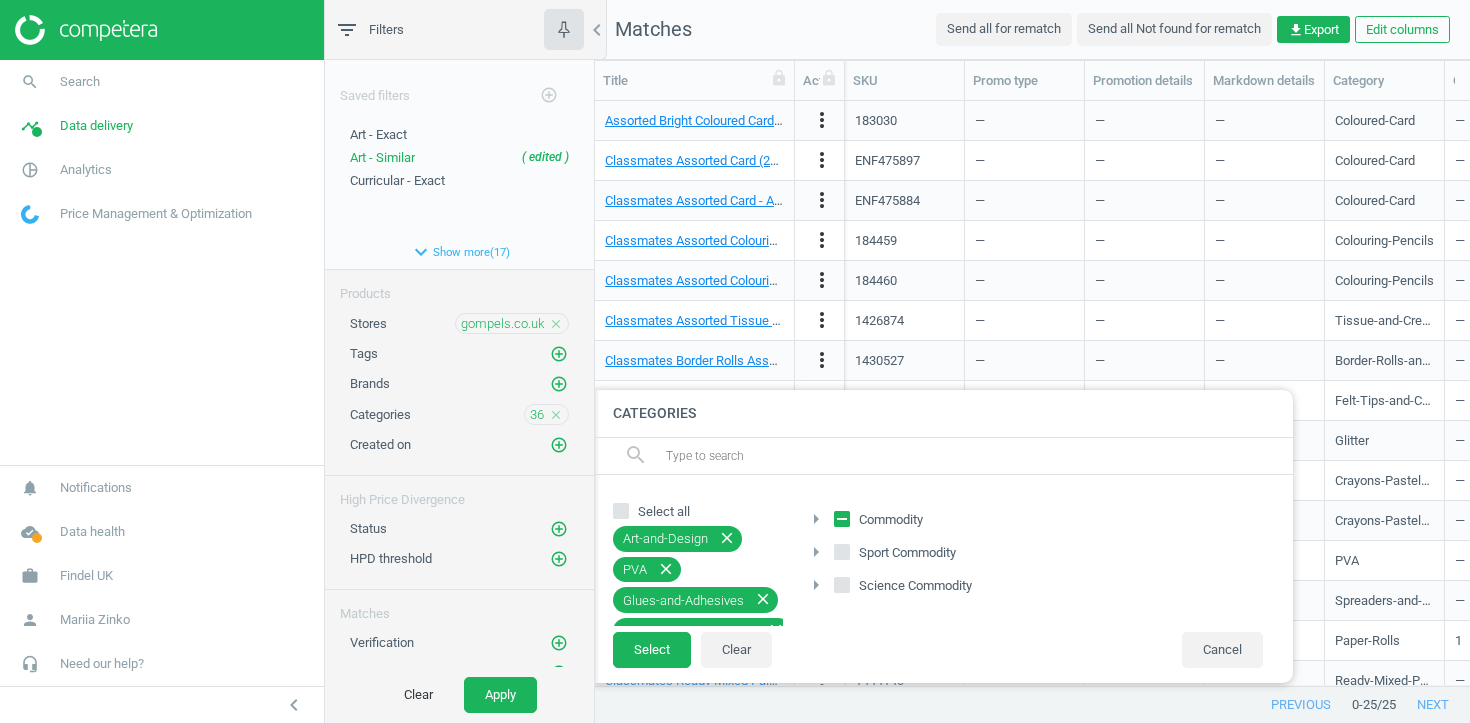 click on "close" at bounding box center (666, 569) 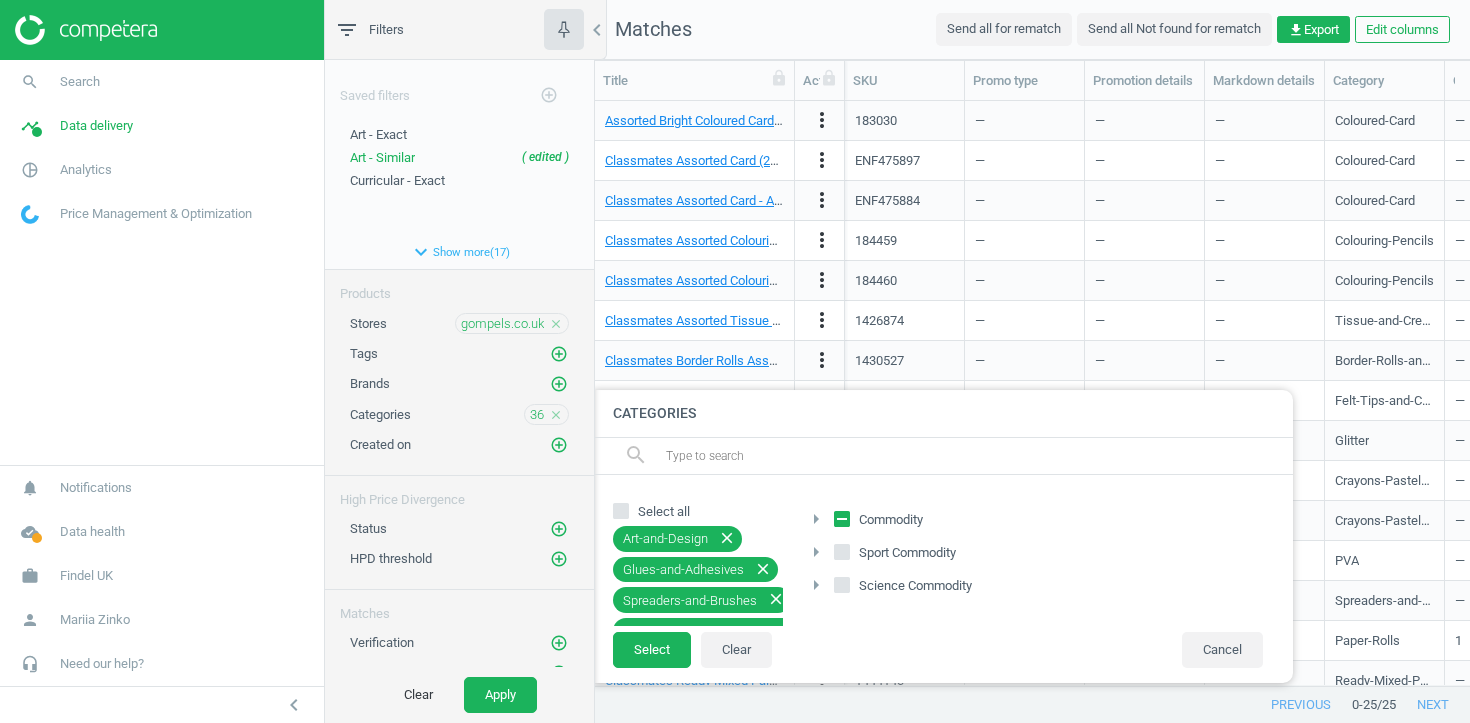 click on "close" at bounding box center [763, 569] 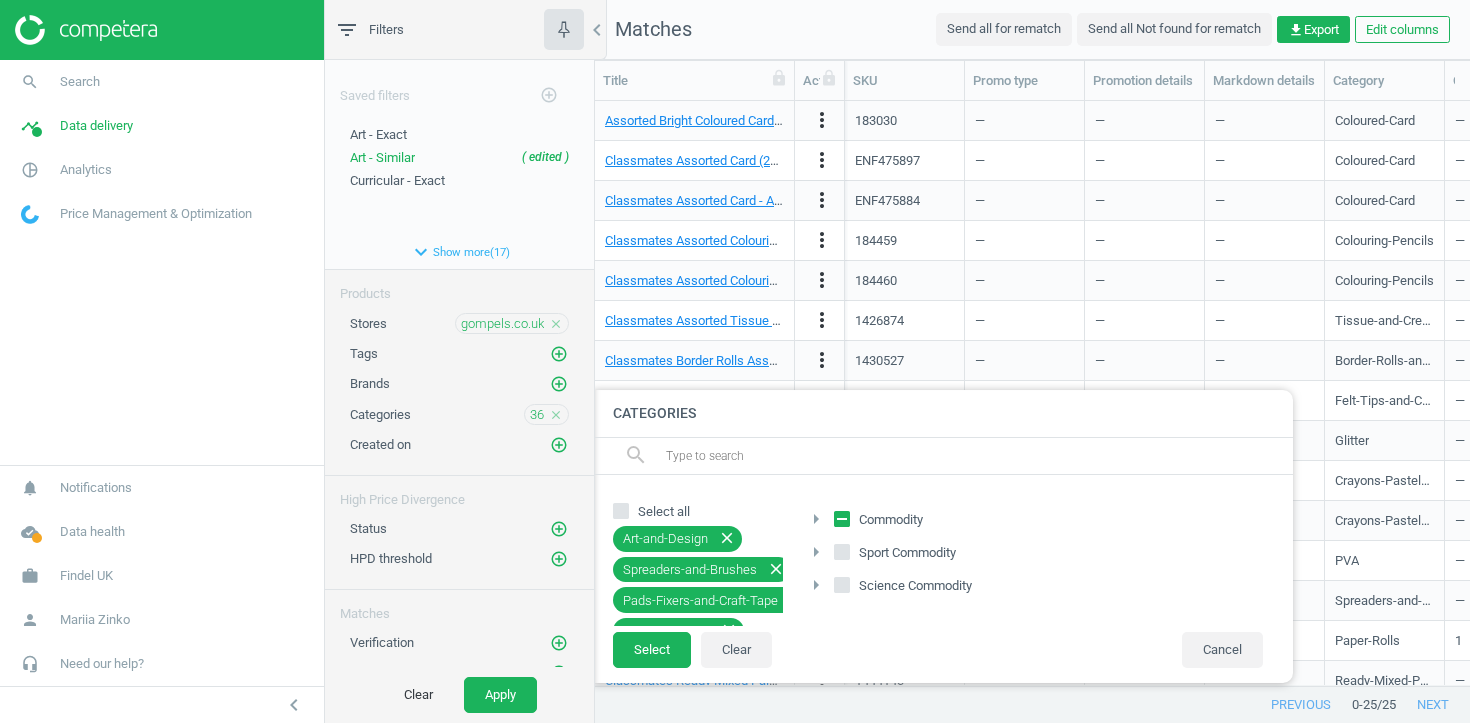 click on "Commodity" at bounding box center [880, 520] 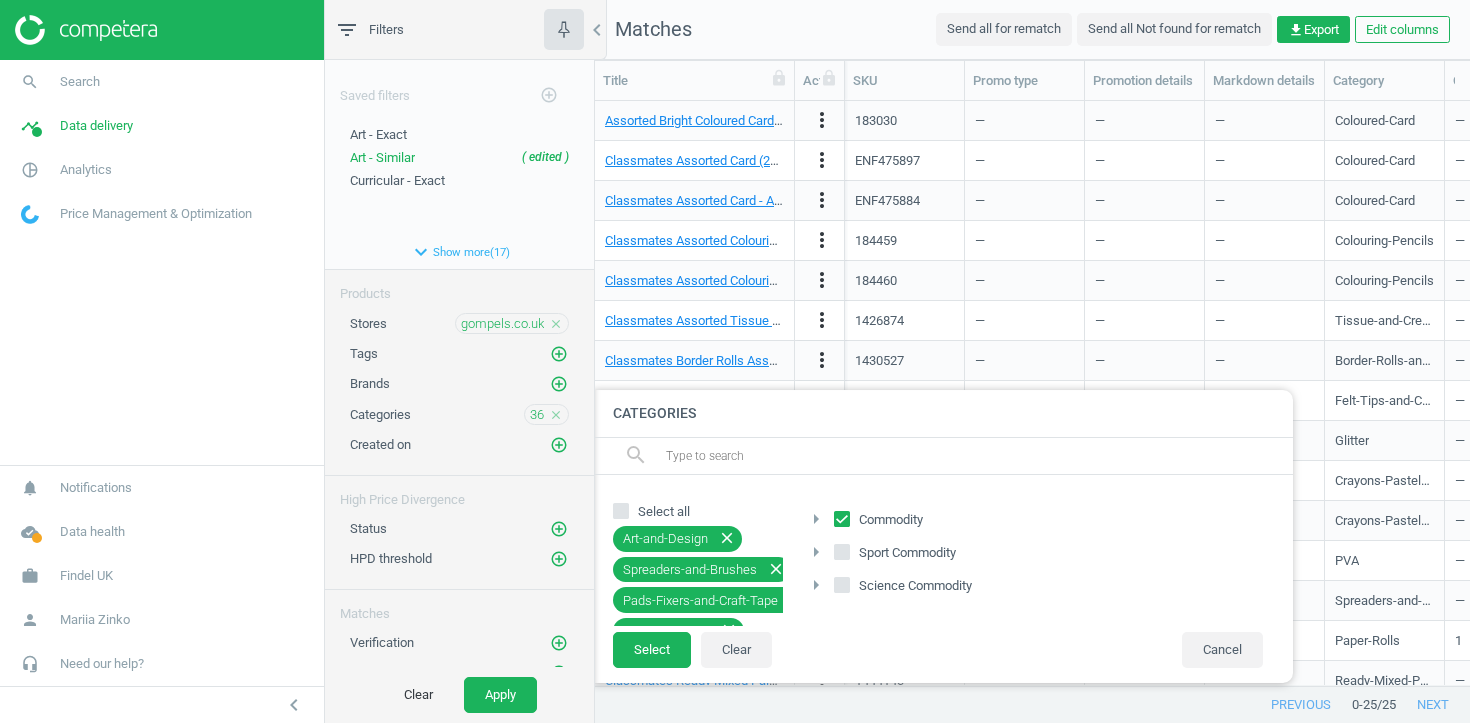 click on "Commodity" at bounding box center [842, 518] 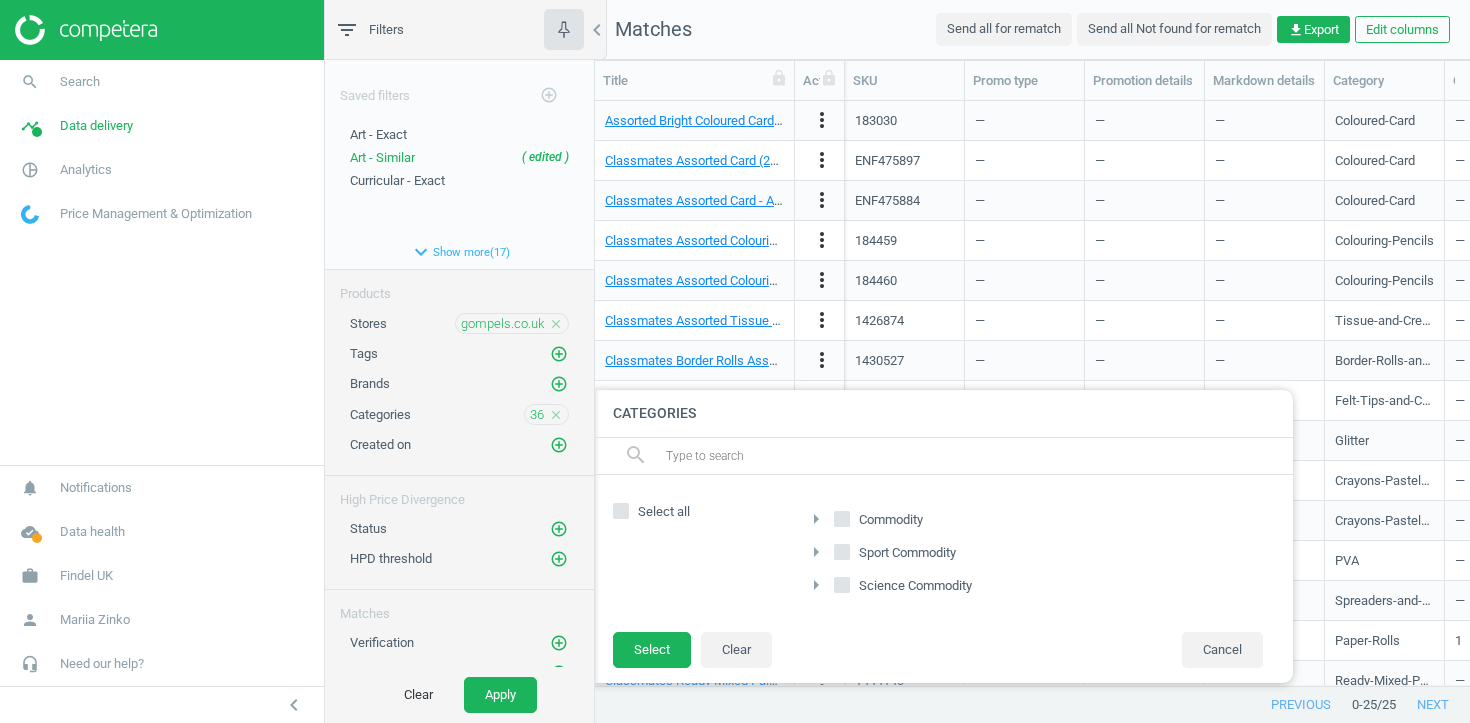 click on "arrow_right" at bounding box center (816, 519) 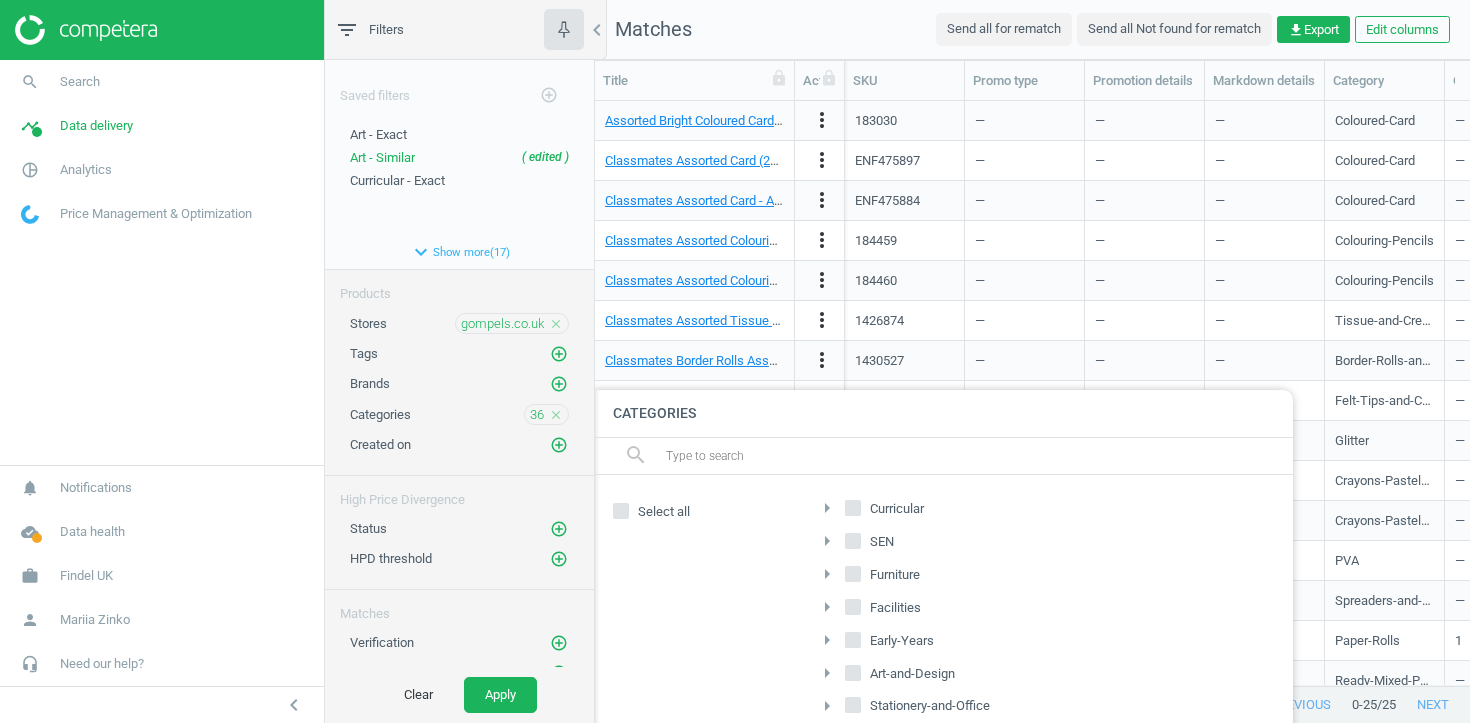 scroll, scrollTop: 42, scrollLeft: 0, axis: vertical 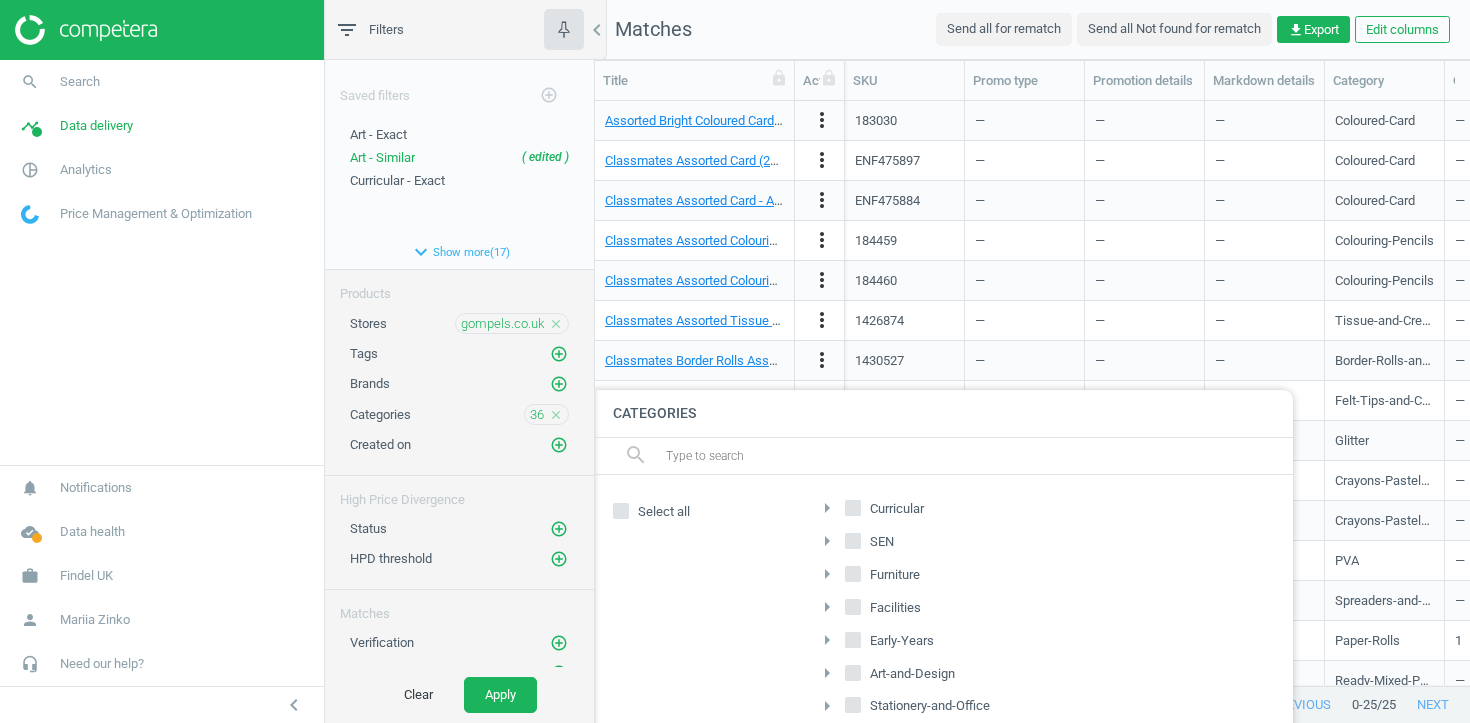 click on "arrow_right" at bounding box center (827, 673) 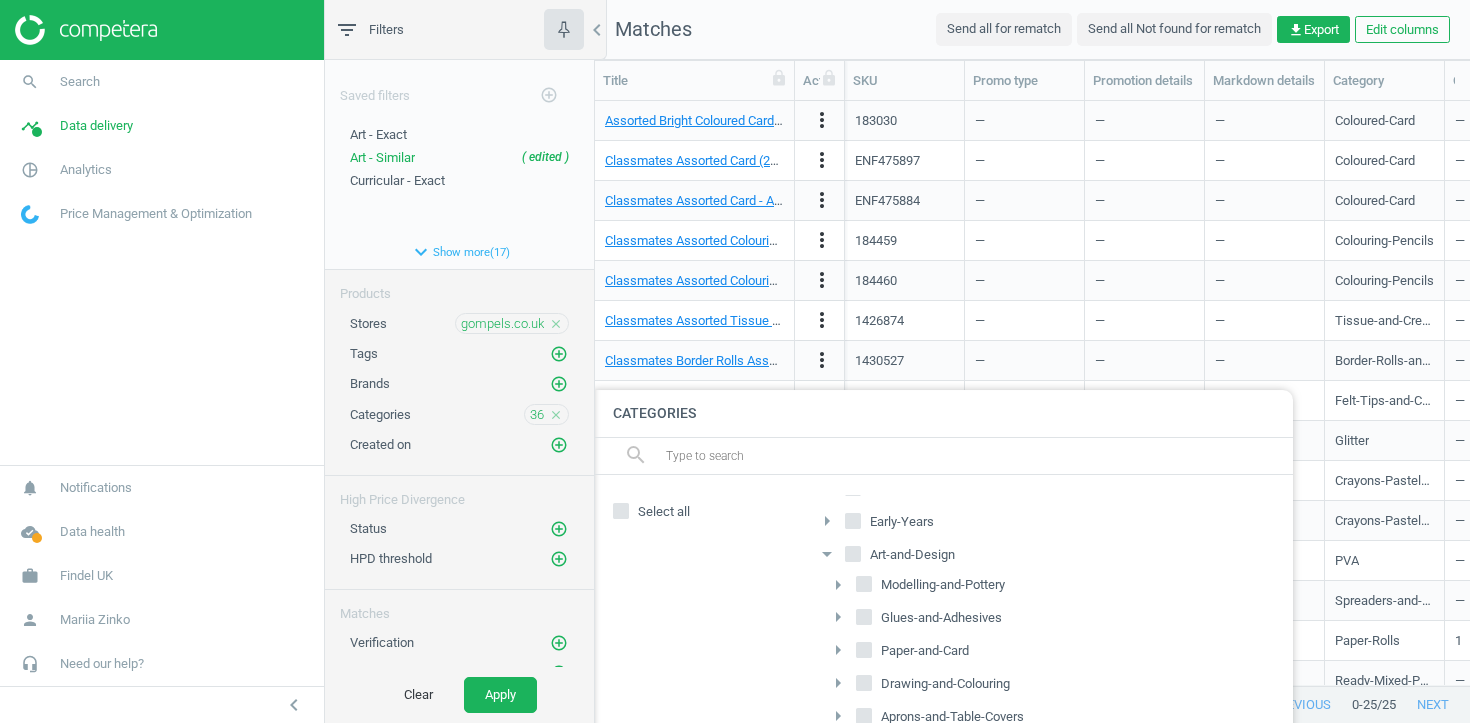 scroll, scrollTop: 143, scrollLeft: 0, axis: vertical 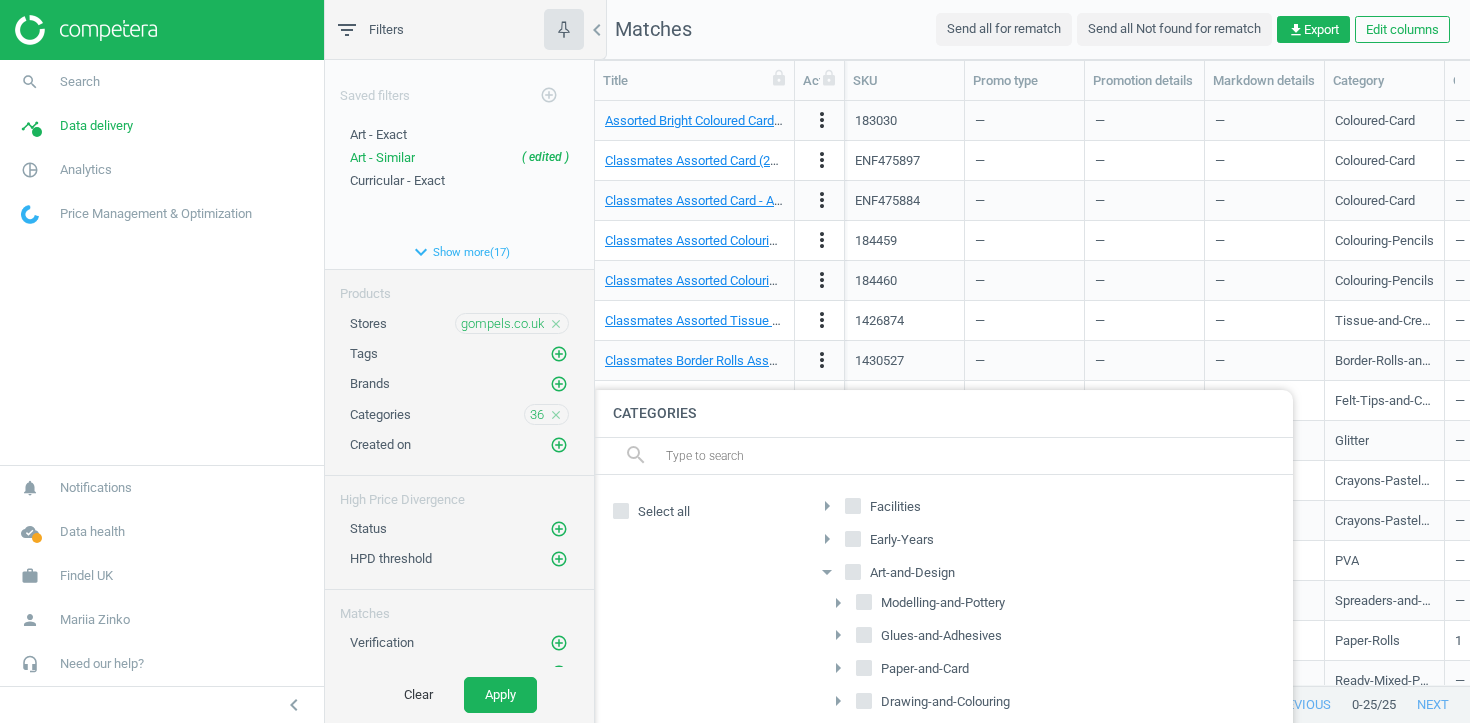 click on "Art-and-Design" at bounding box center (853, 571) 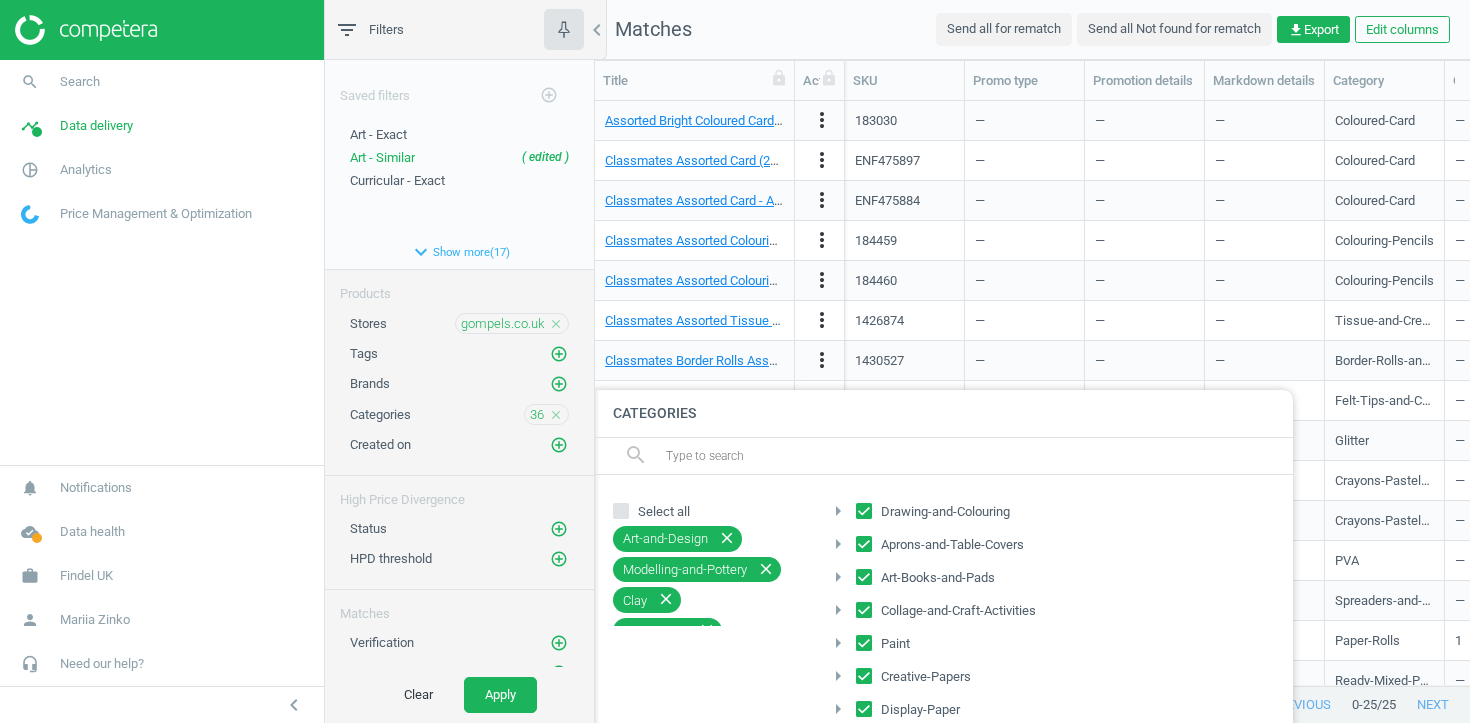 scroll, scrollTop: 373, scrollLeft: 0, axis: vertical 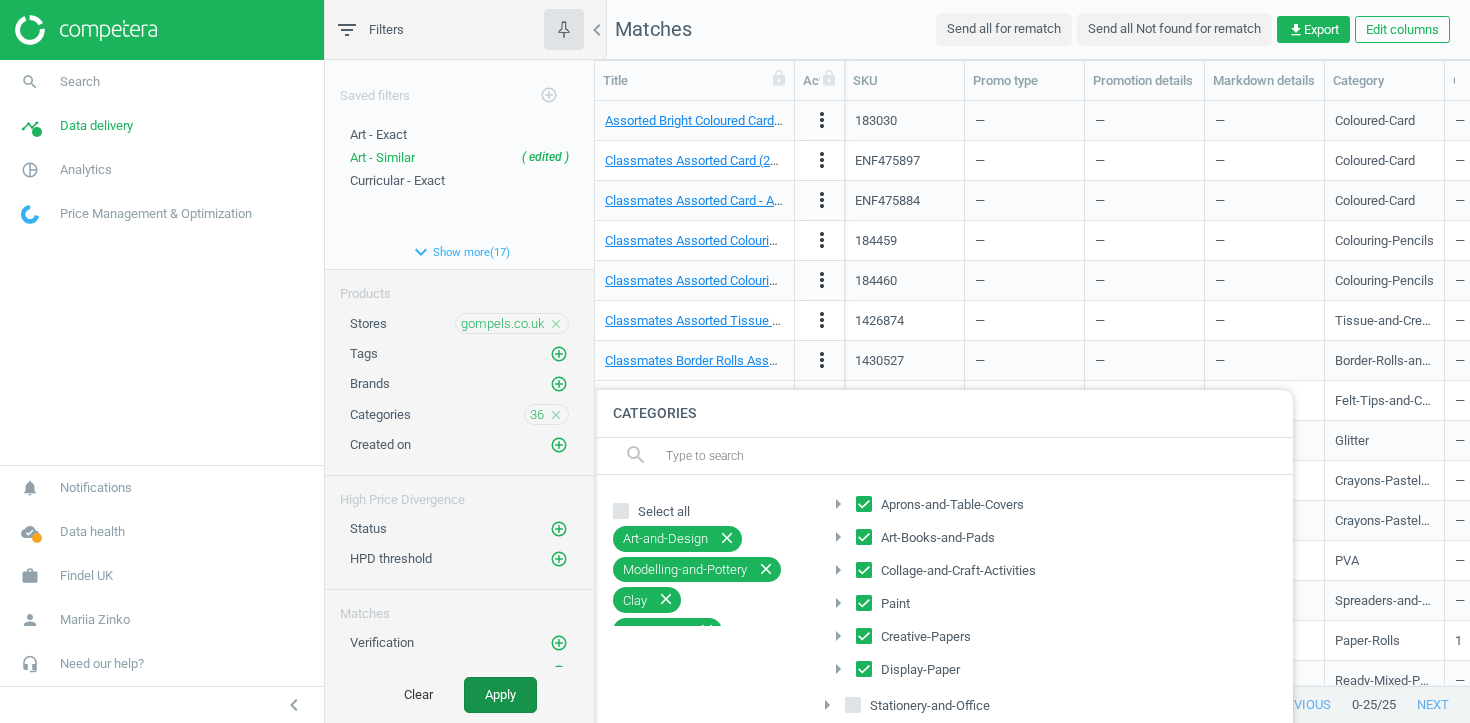 click on "Apply" at bounding box center (500, 695) 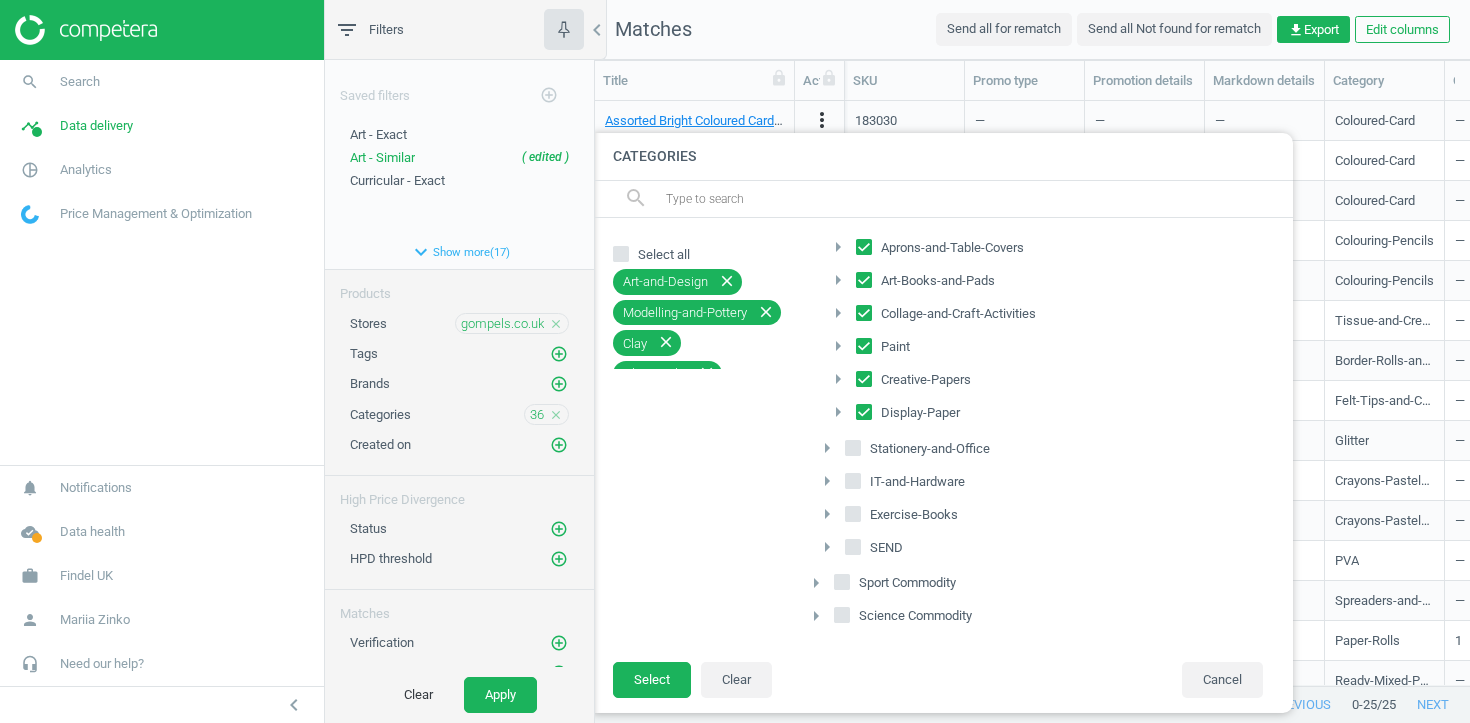 click on "close" at bounding box center [556, 415] 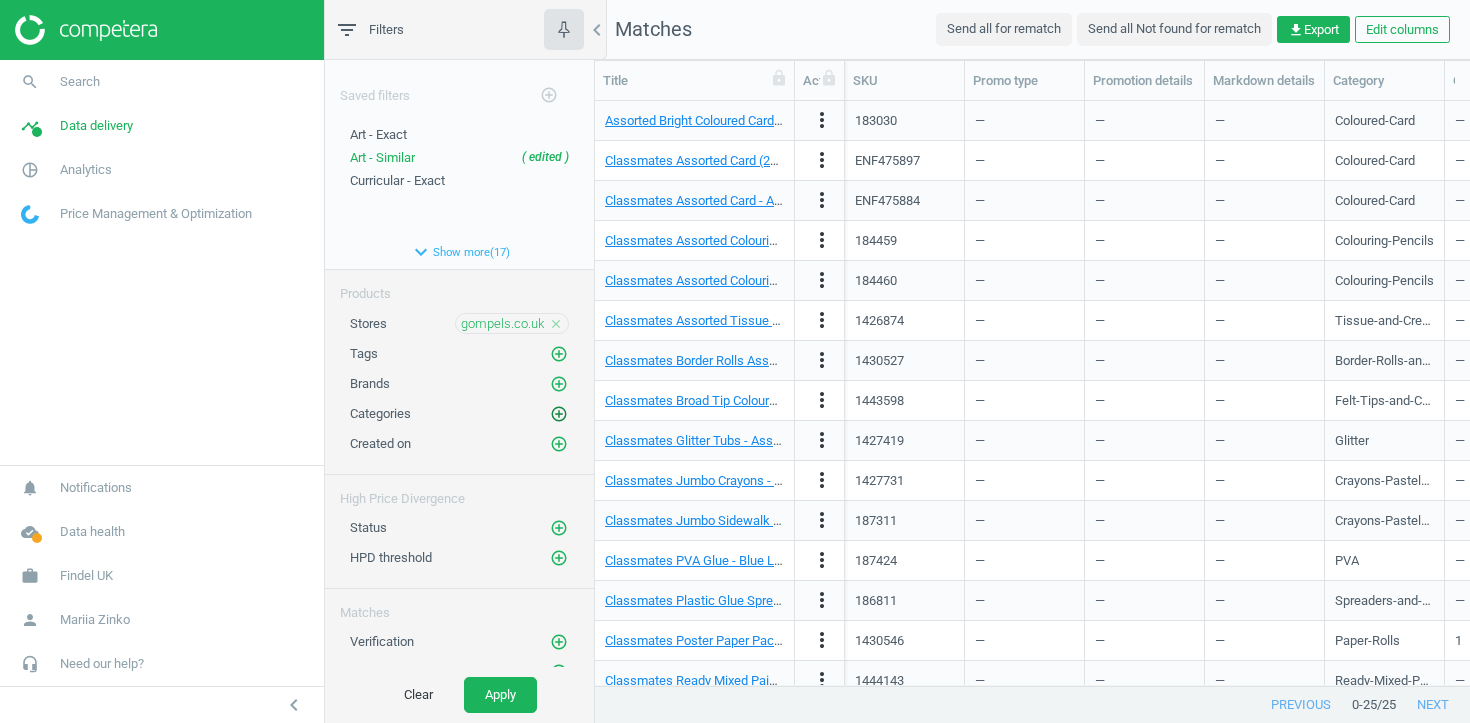 click on "add_circle_outline" at bounding box center [559, 414] 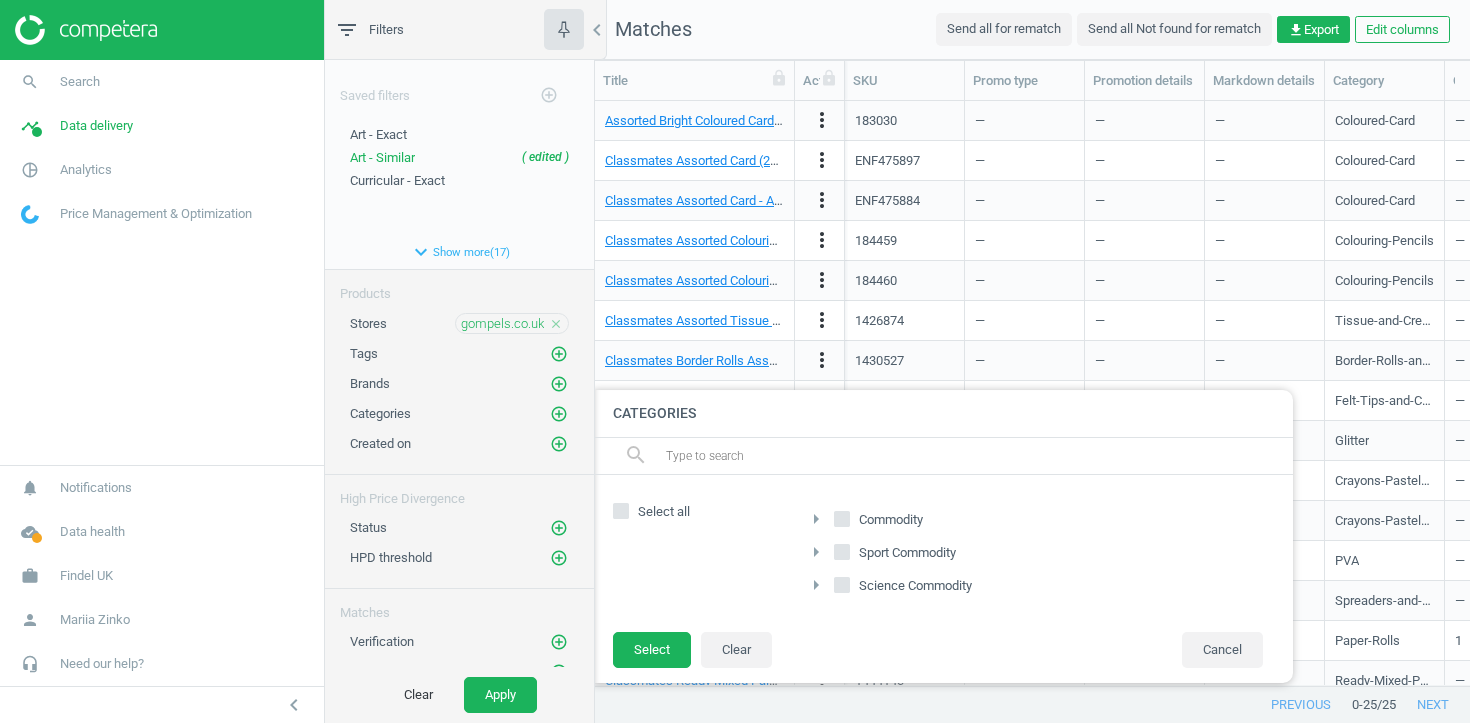 click on "arrow_right" at bounding box center [816, 519] 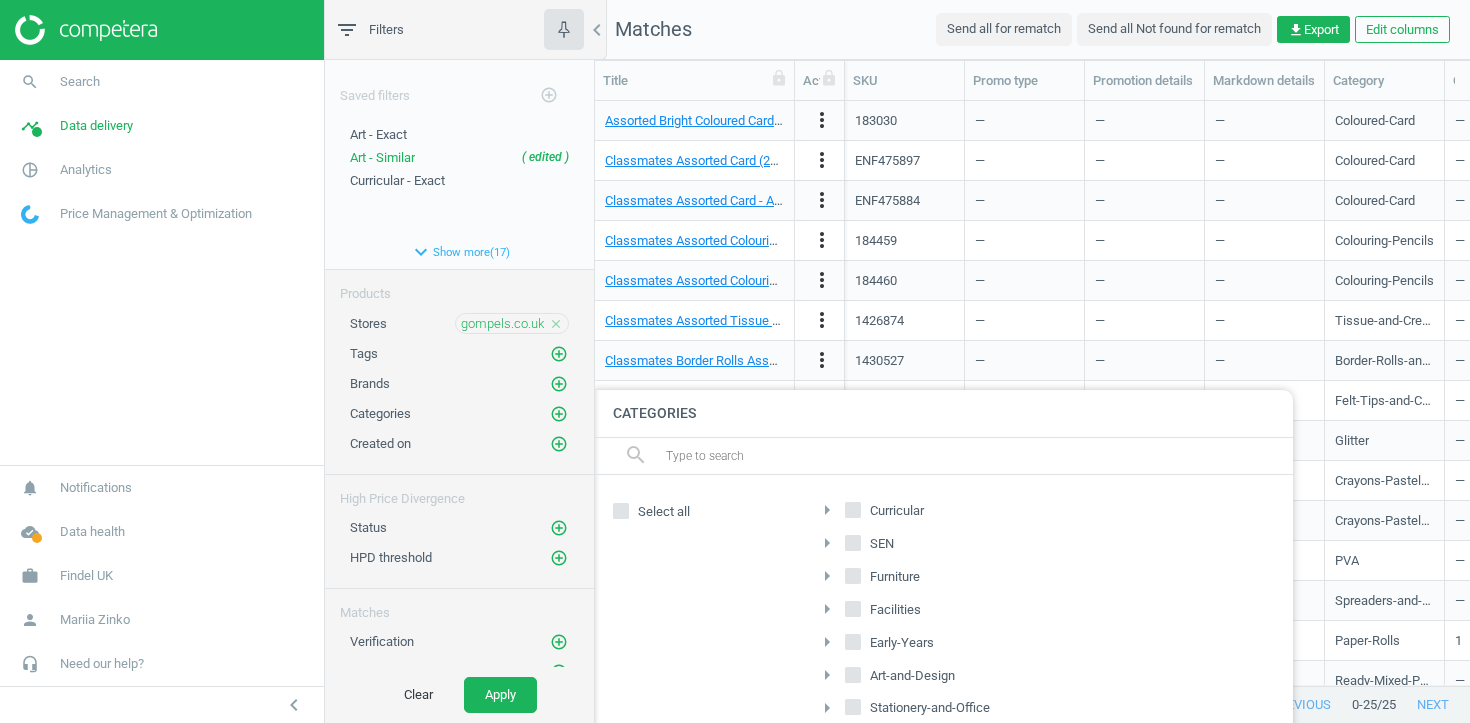scroll, scrollTop: 42, scrollLeft: 0, axis: vertical 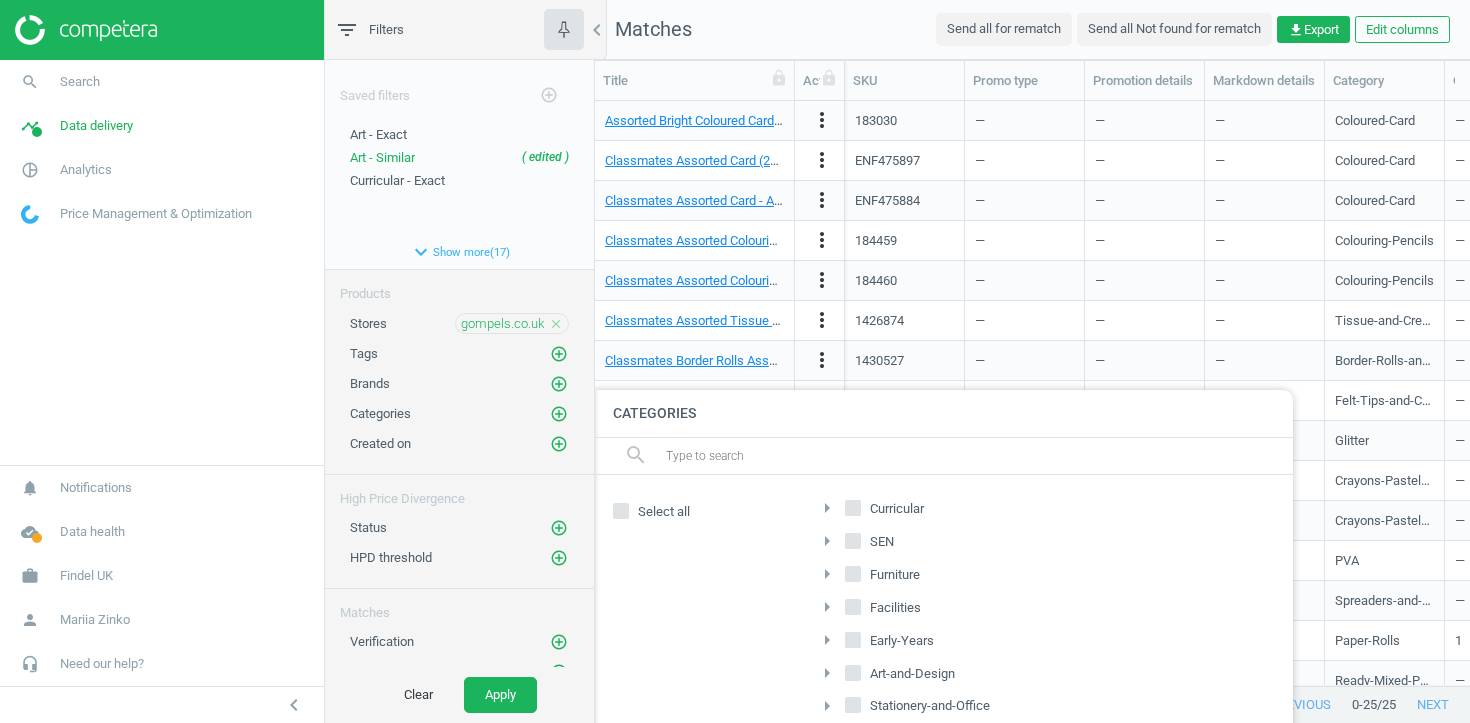 click at bounding box center [971, 456] 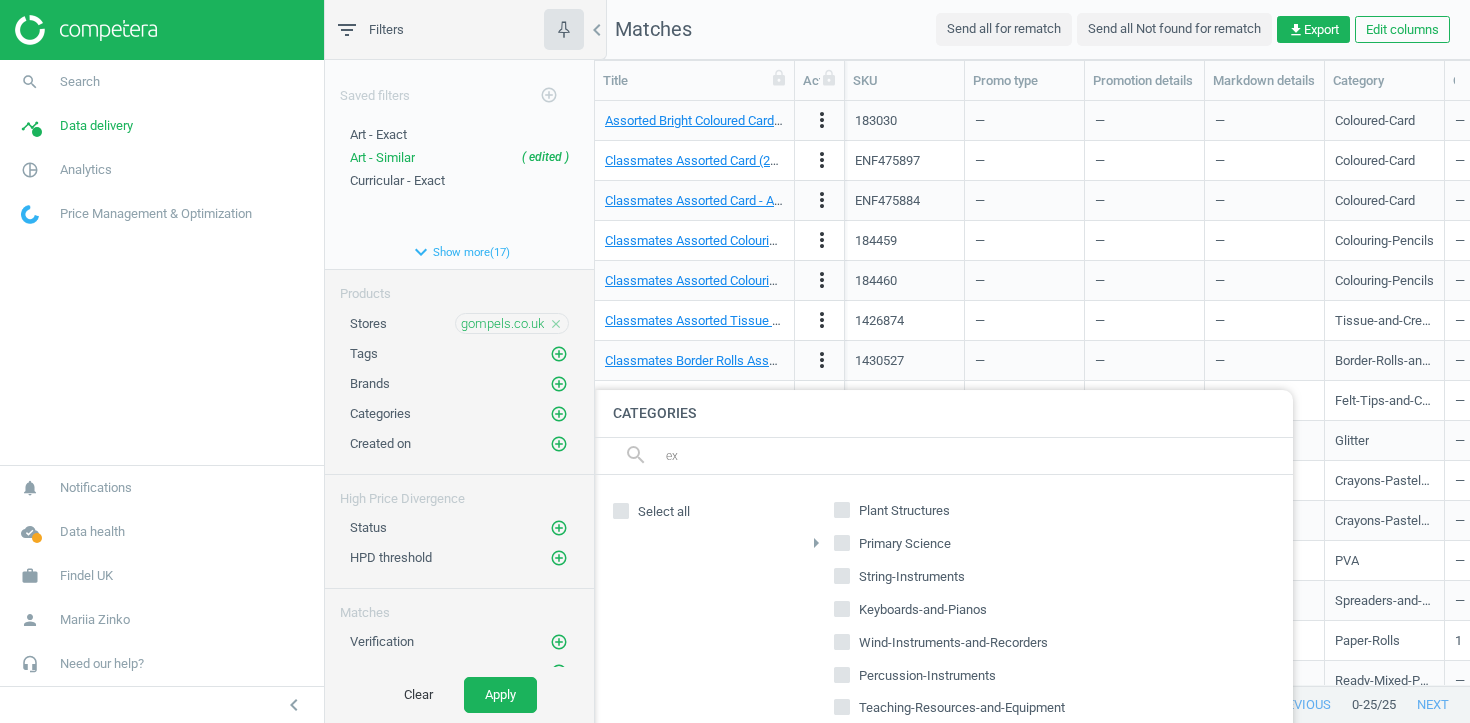 scroll, scrollTop: 0, scrollLeft: 0, axis: both 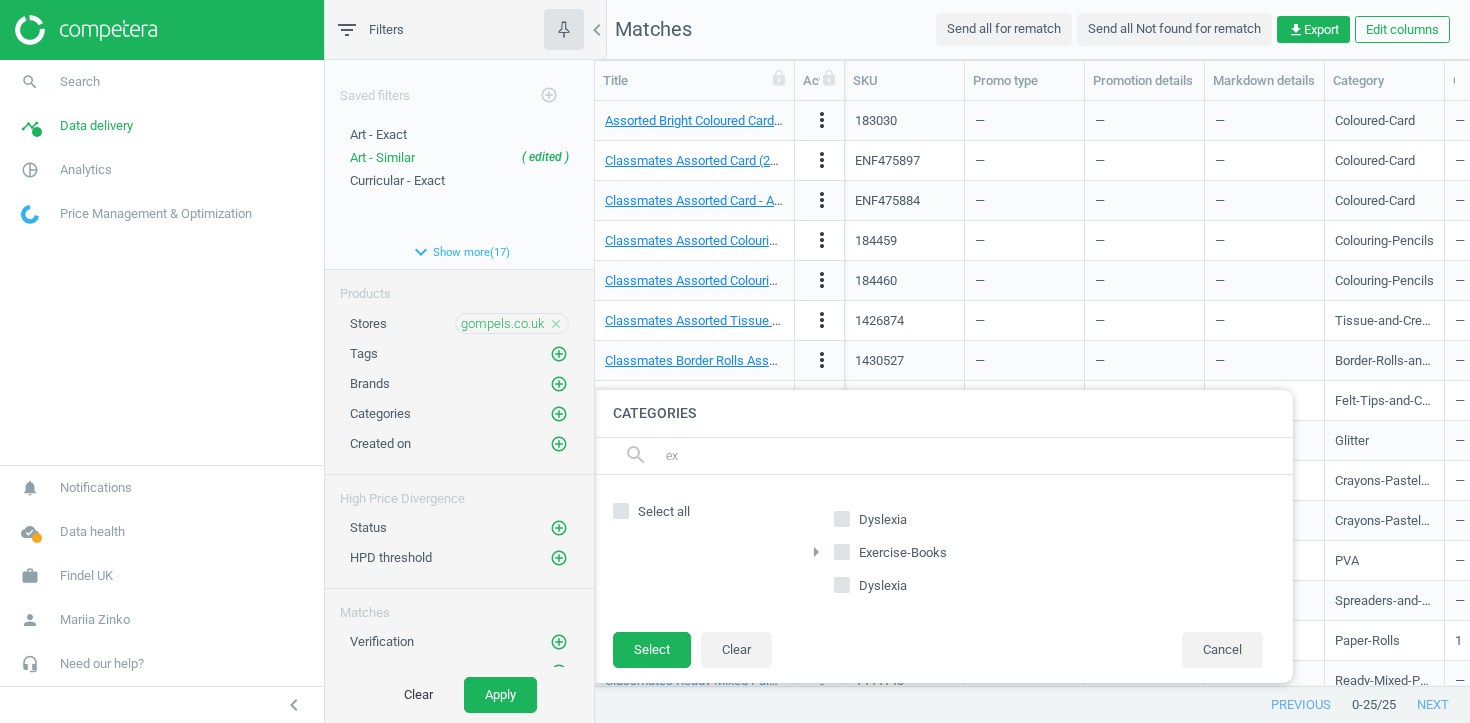 type on "ex" 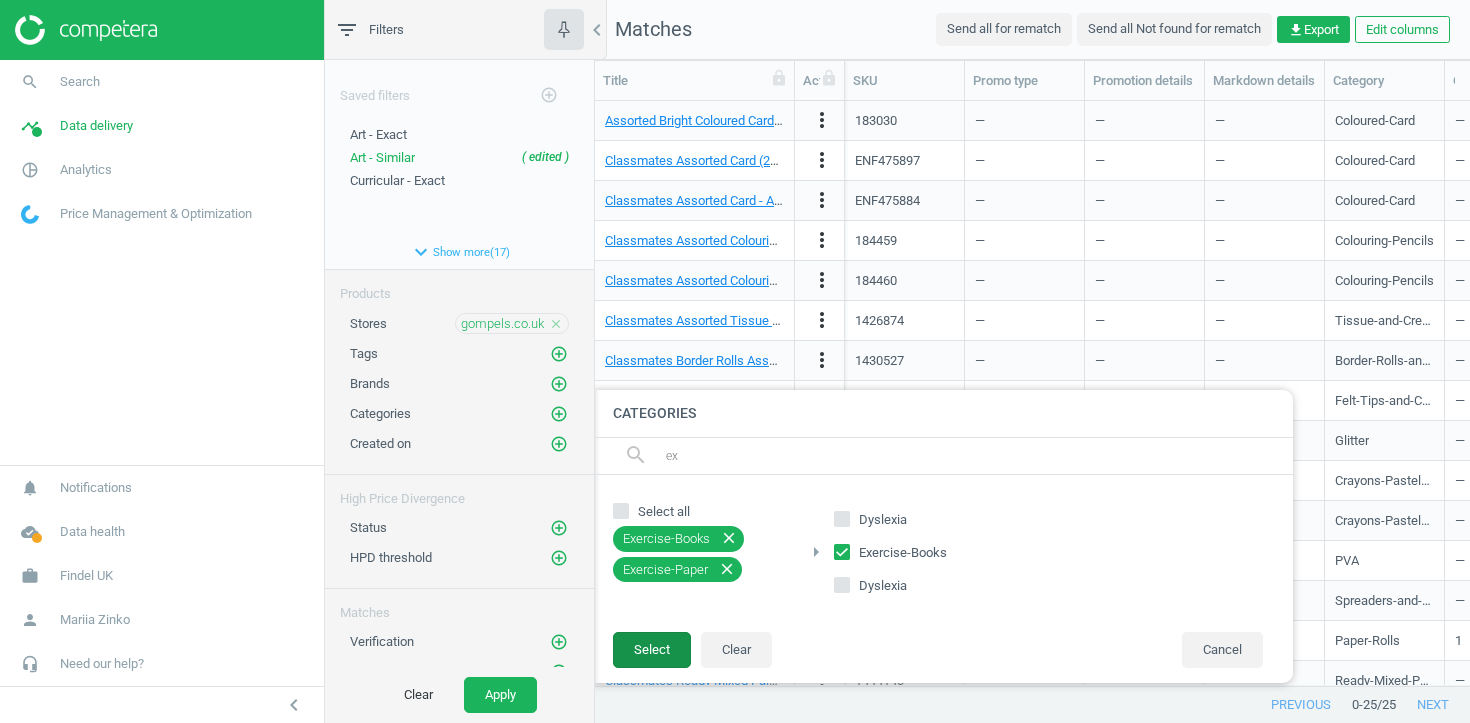 click on "Select" at bounding box center [652, 650] 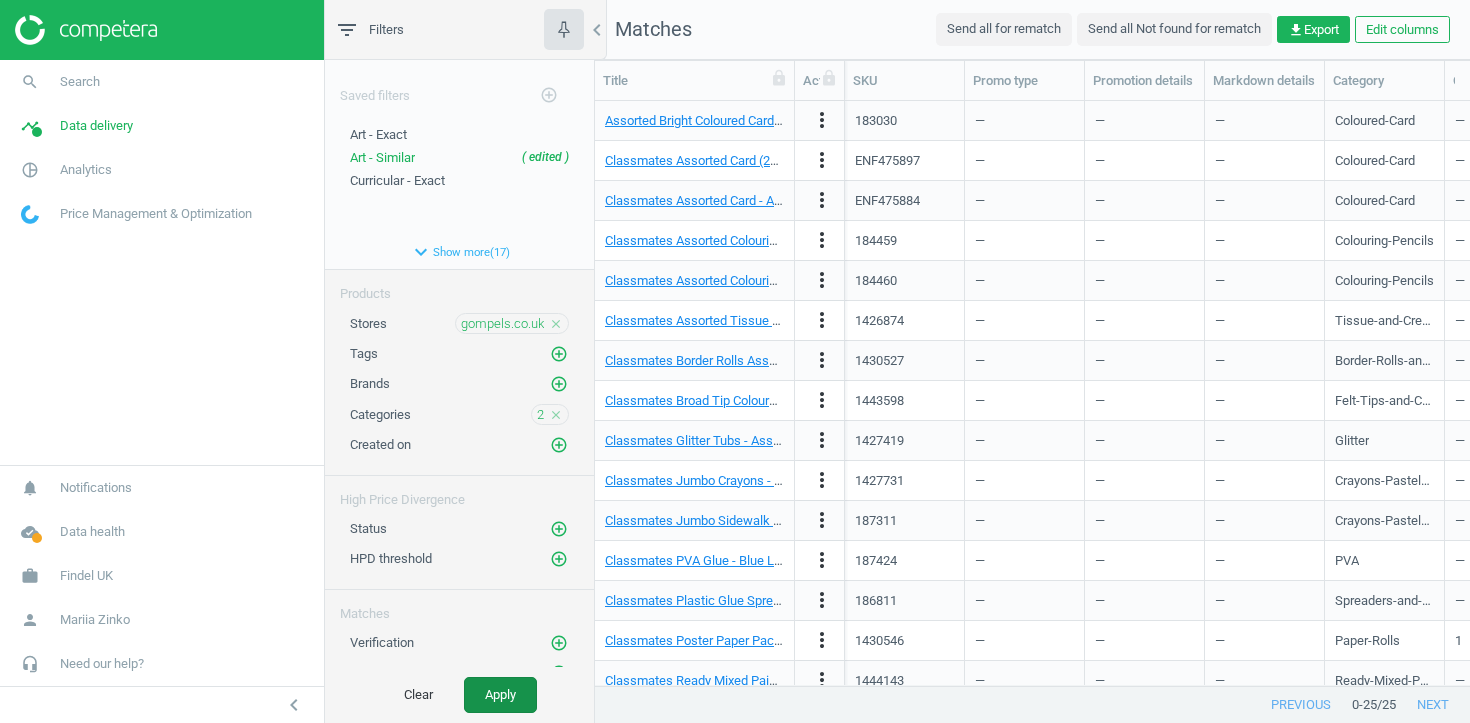 click on "Apply" at bounding box center (500, 695) 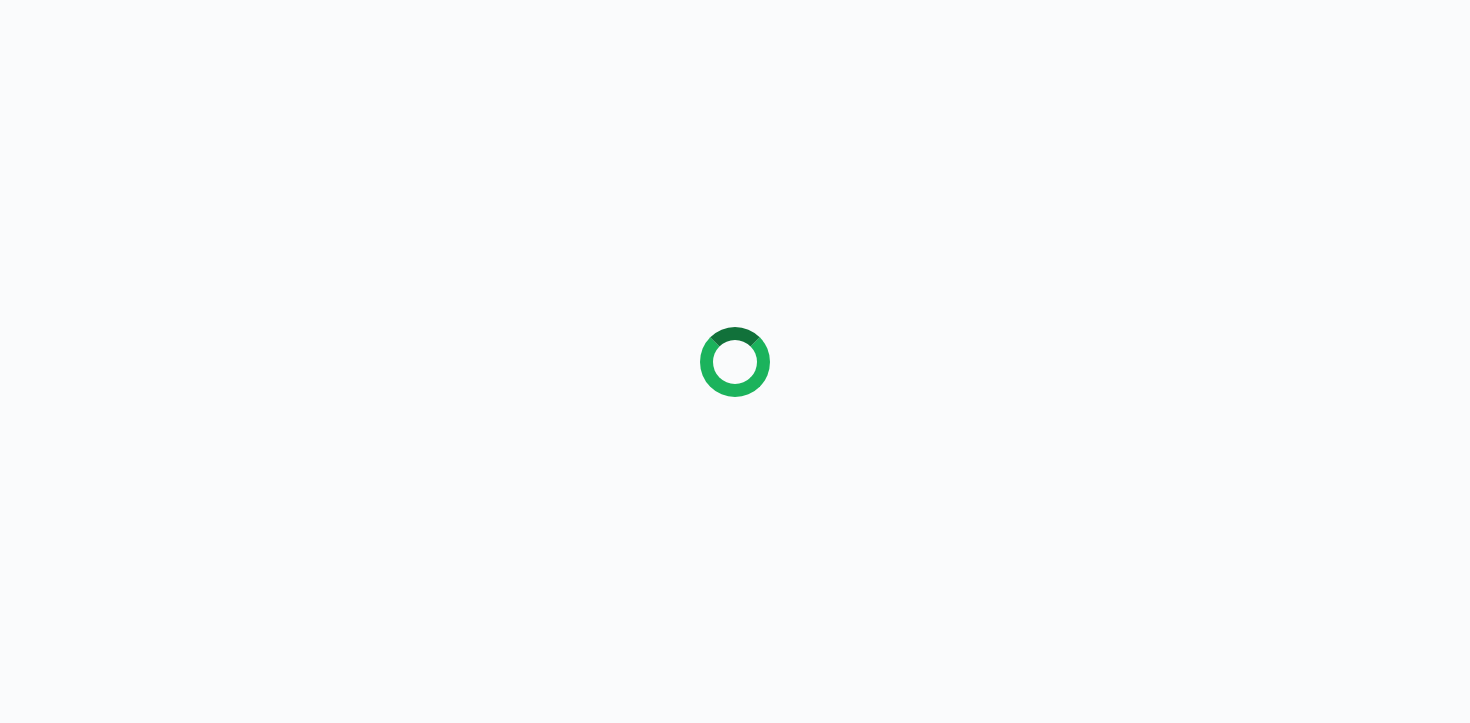 scroll, scrollTop: 0, scrollLeft: 0, axis: both 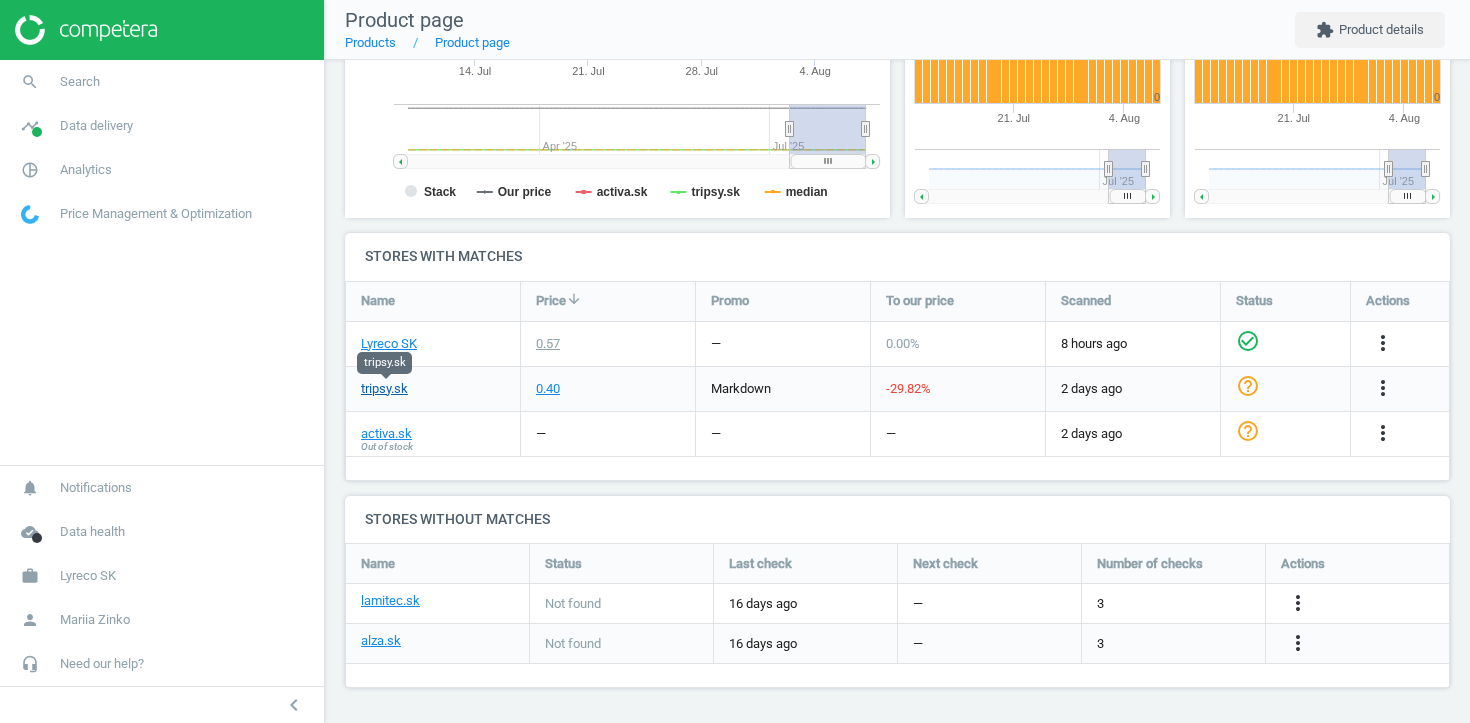 click on "tripsy.sk" at bounding box center [384, 389] 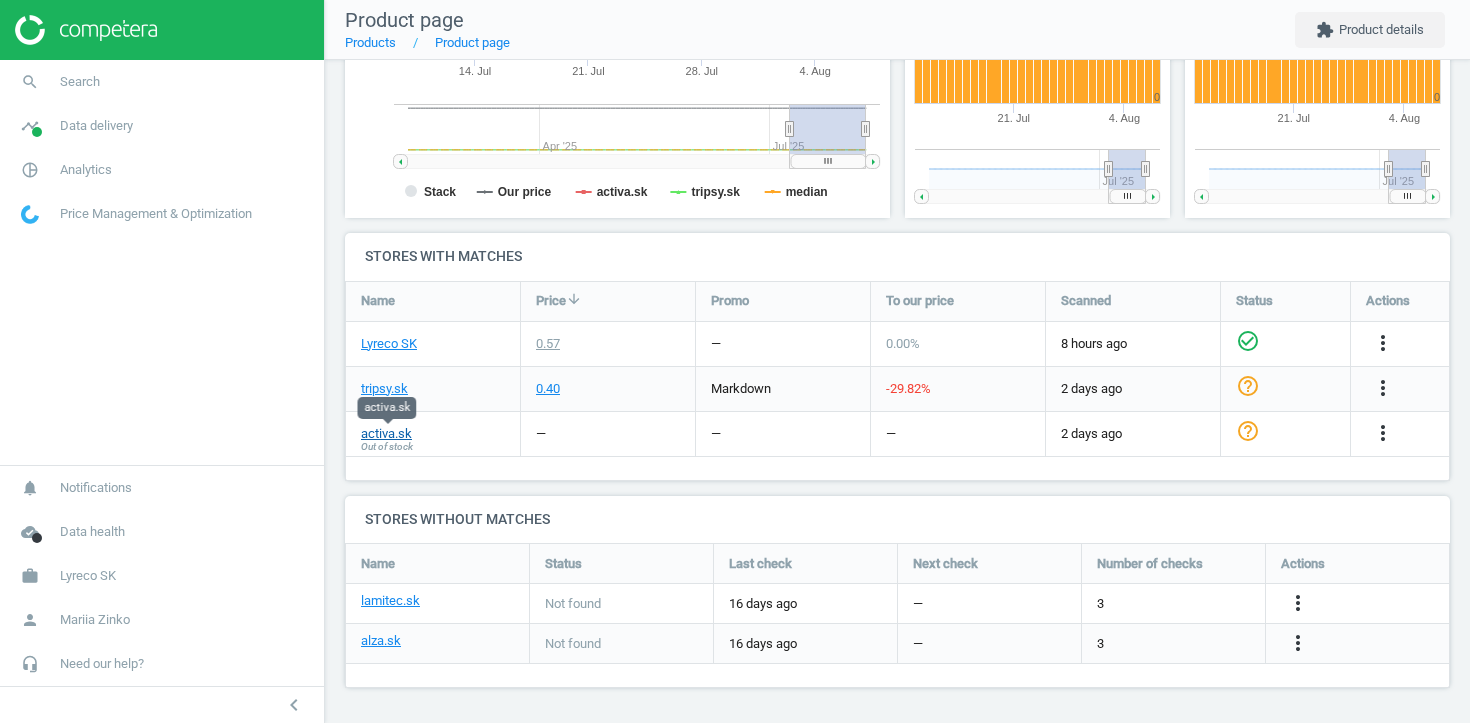 click on "activa.sk" at bounding box center [386, 434] 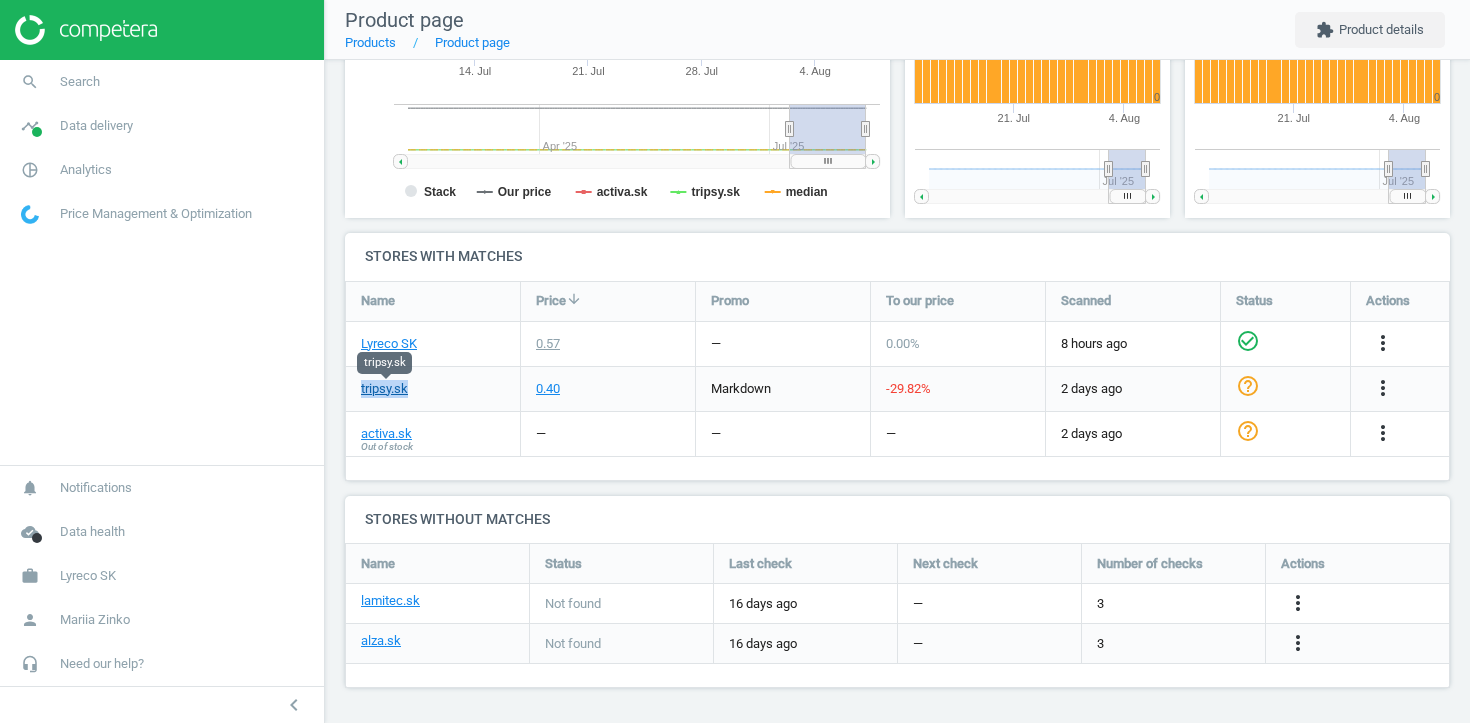 drag, startPoint x: 466, startPoint y: 381, endPoint x: 363, endPoint y: 382, distance: 103.00485 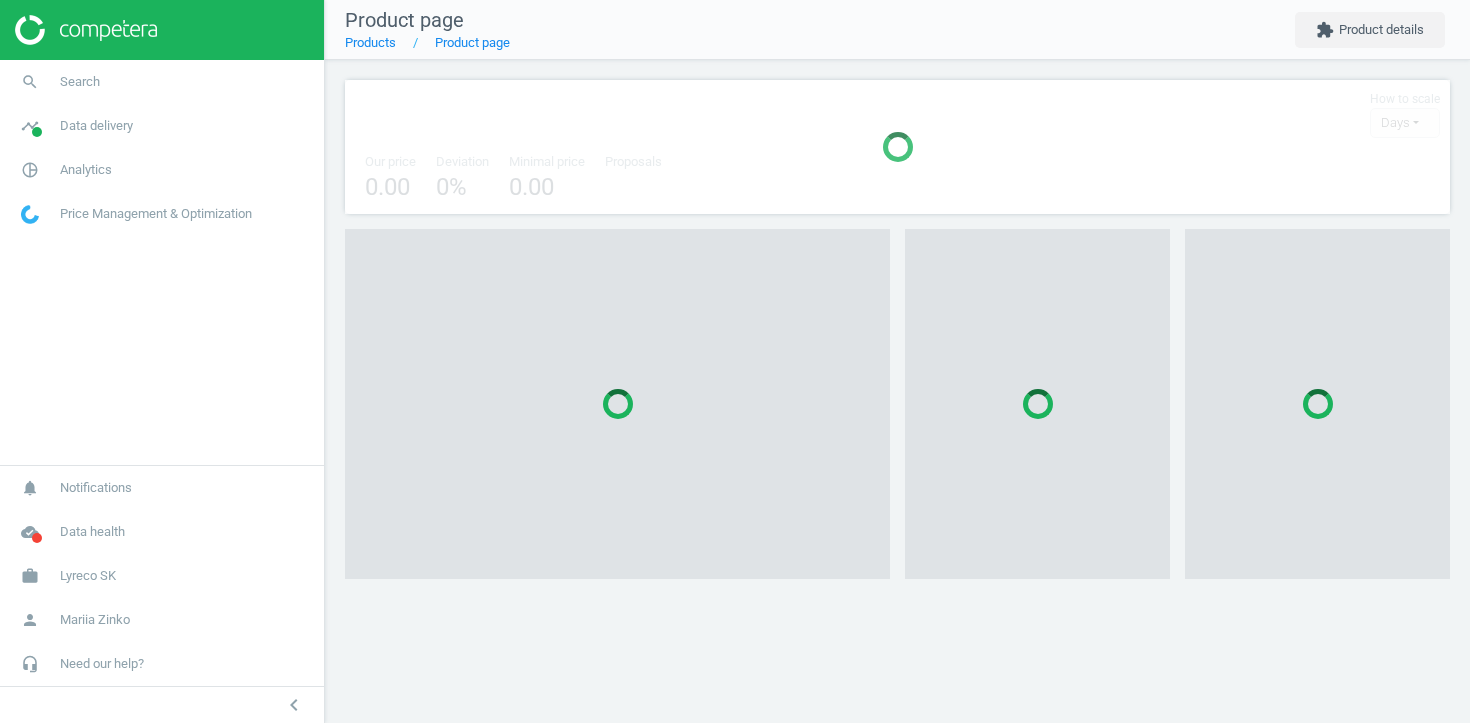 scroll, scrollTop: 0, scrollLeft: 0, axis: both 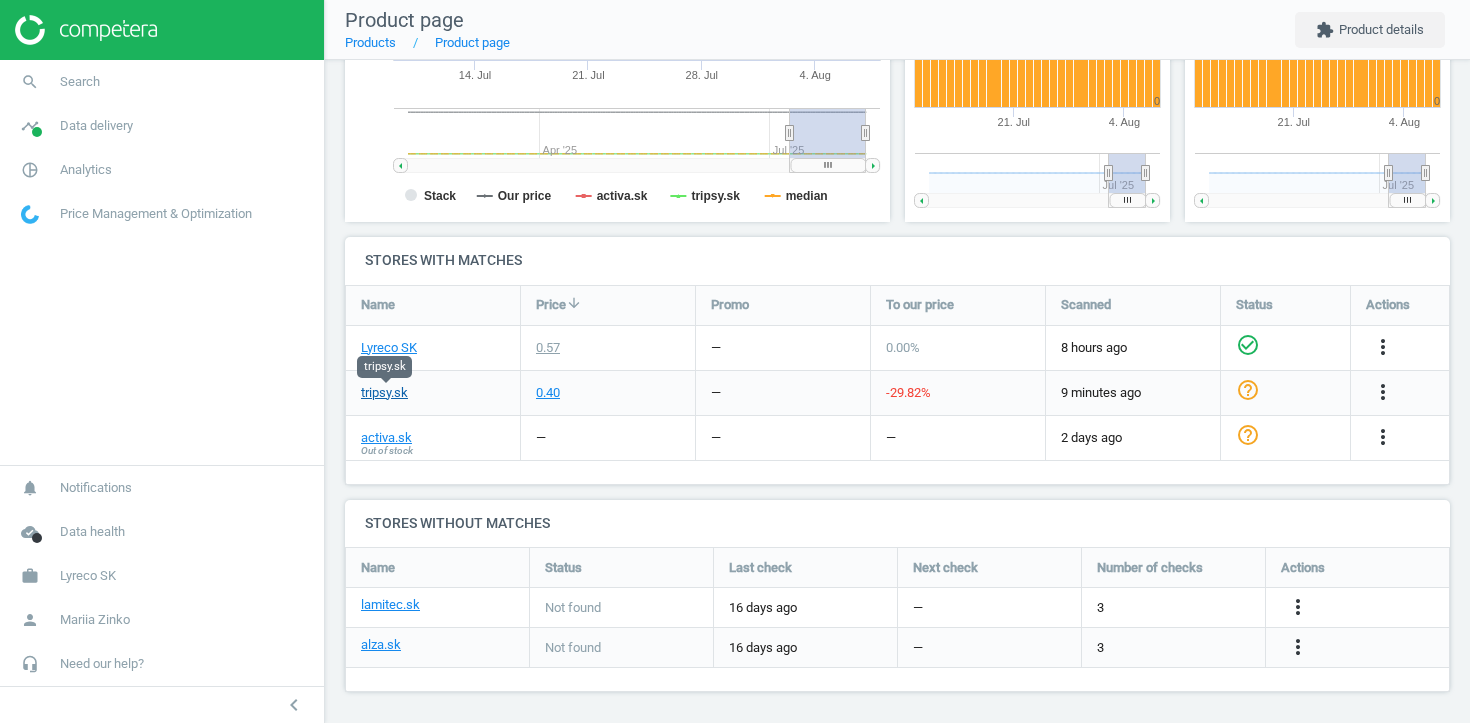 click on "tripsy.sk" at bounding box center (384, 393) 